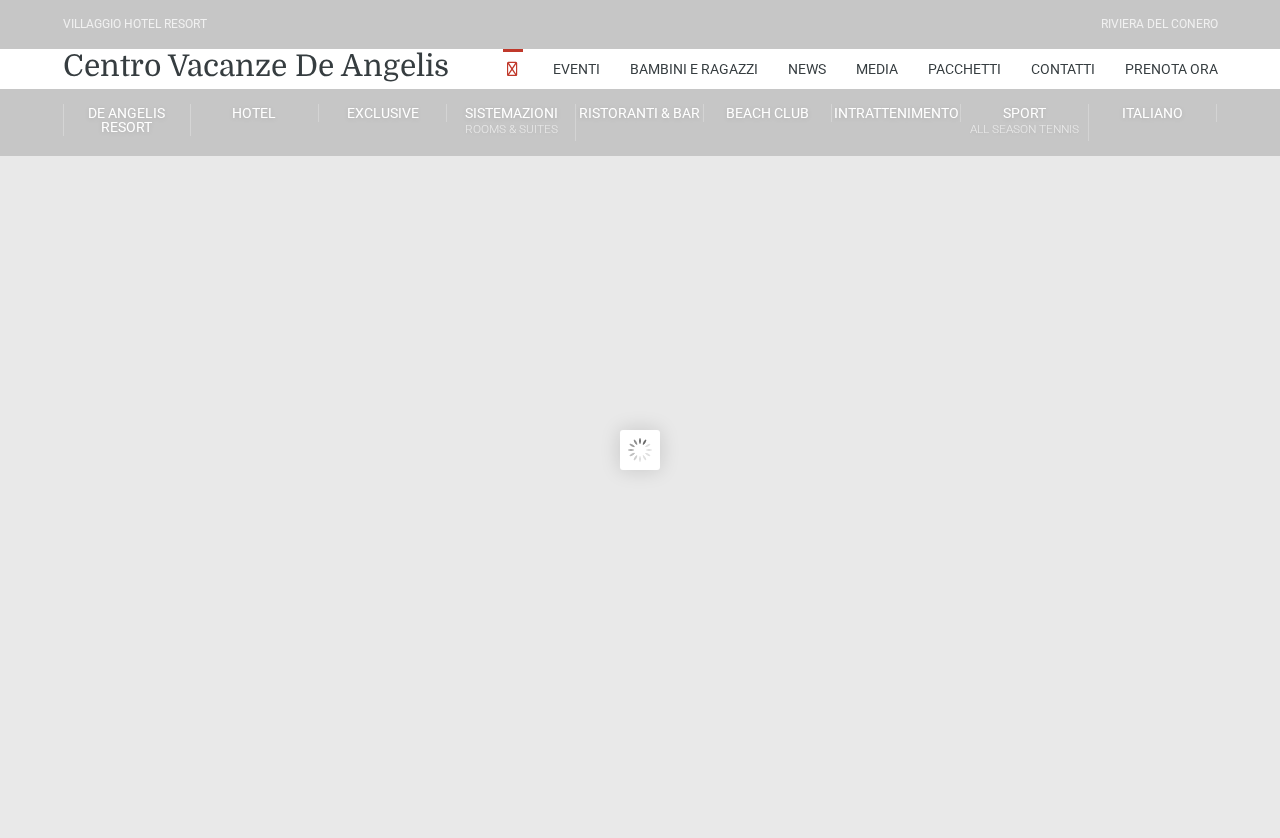 scroll, scrollTop: 19, scrollLeft: 0, axis: vertical 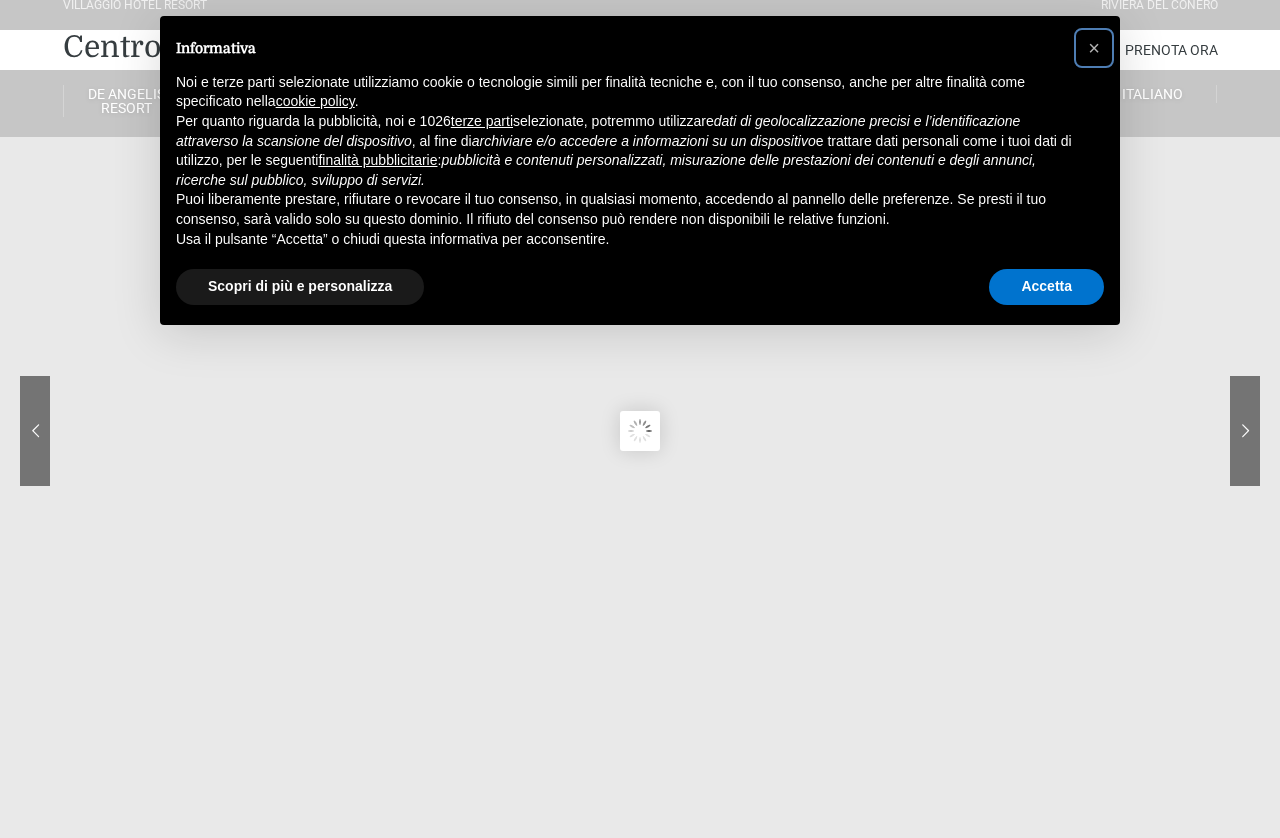 click on "×" at bounding box center (1094, 48) 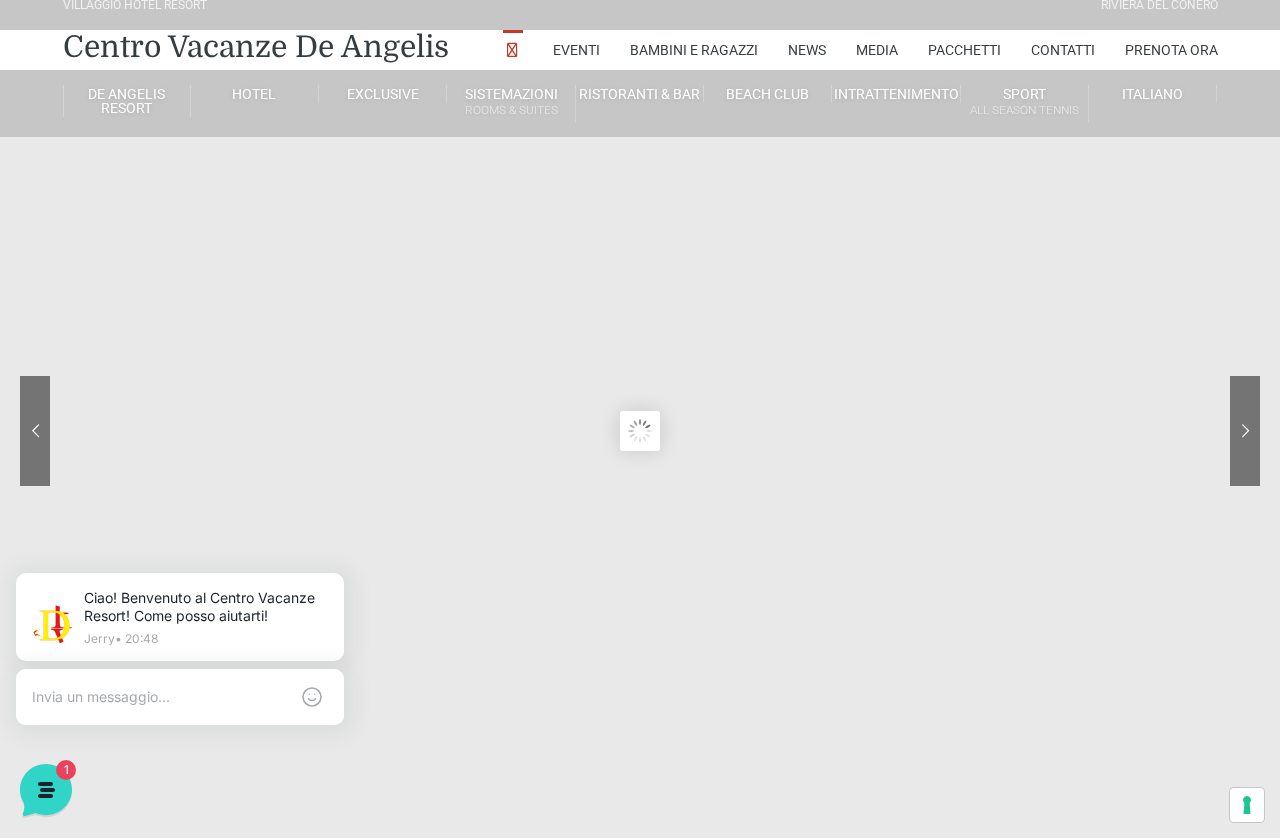 scroll, scrollTop: 0, scrollLeft: 0, axis: both 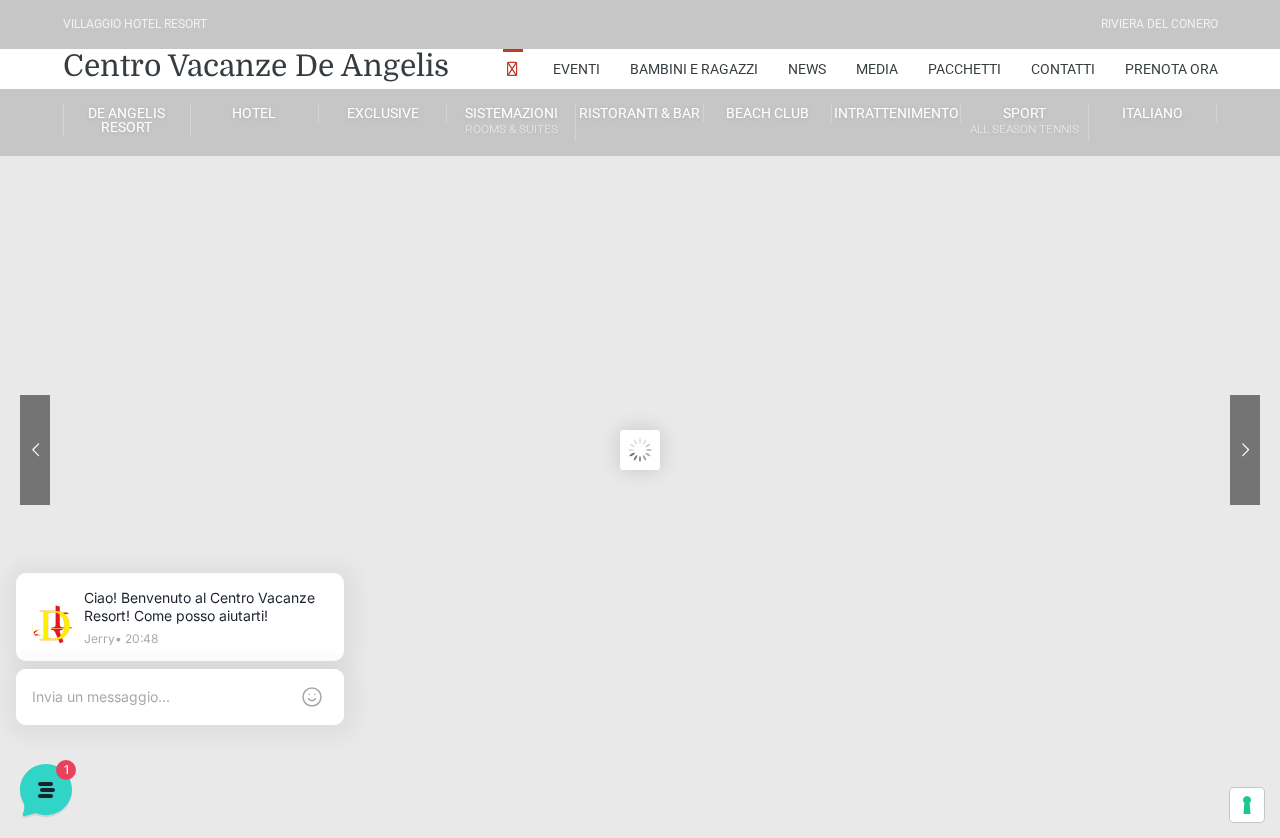 click on "Contatti" at bounding box center [1063, 69] 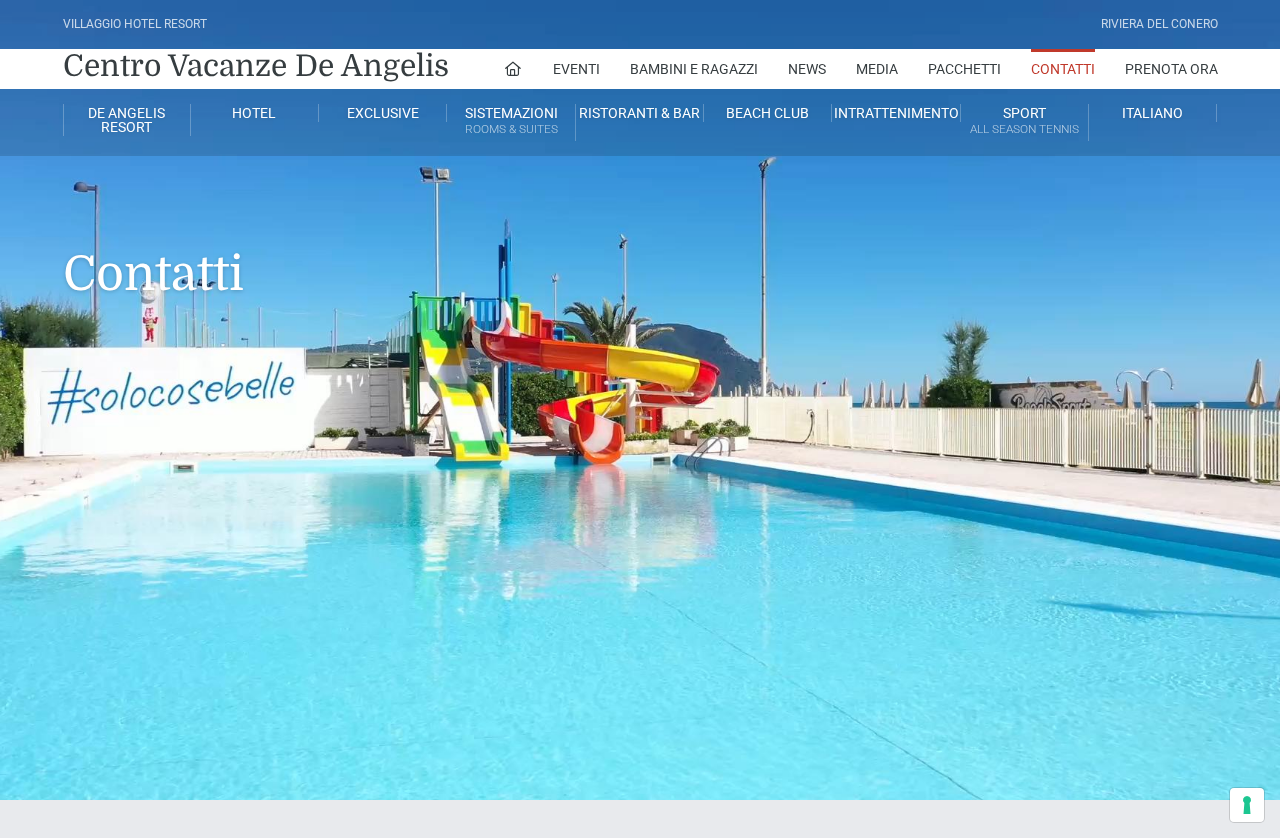 scroll, scrollTop: 19, scrollLeft: 0, axis: vertical 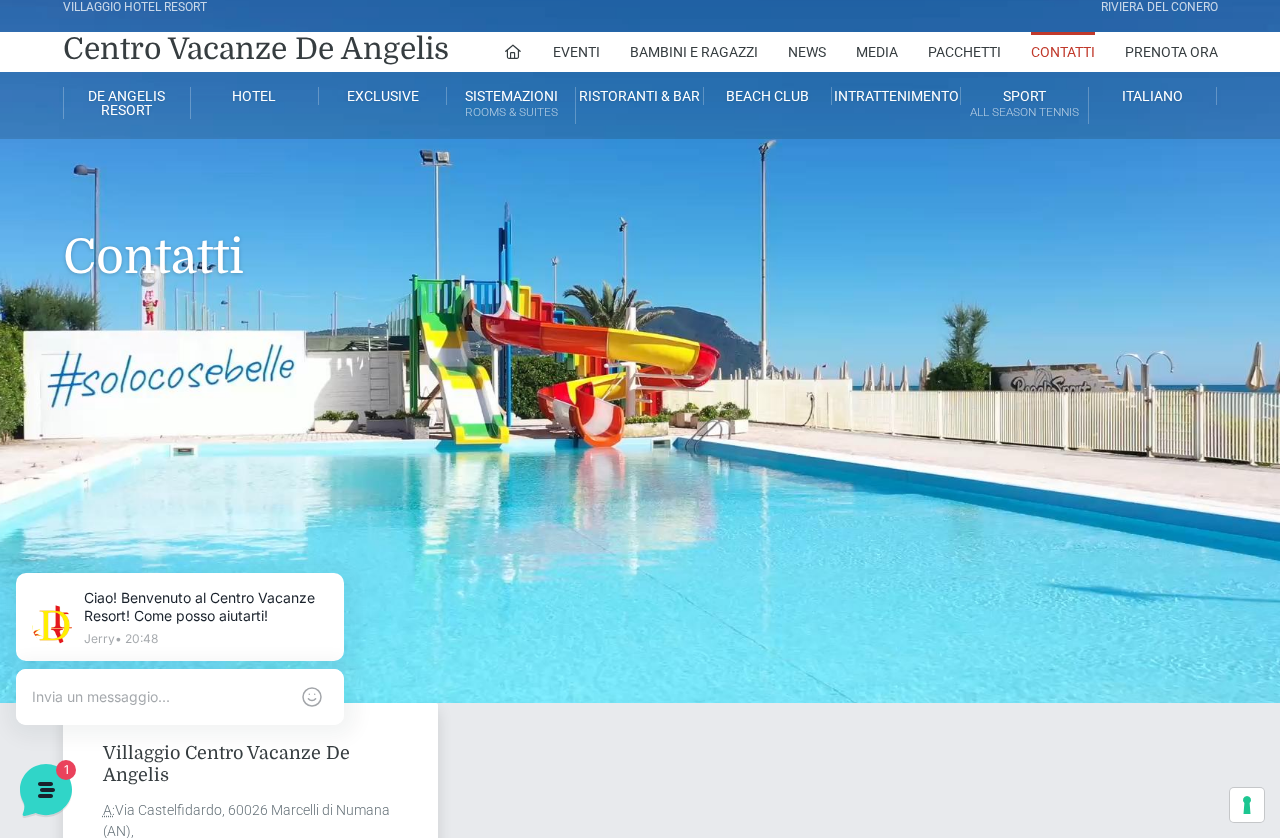 click on "Contatti" at bounding box center (1063, 52) 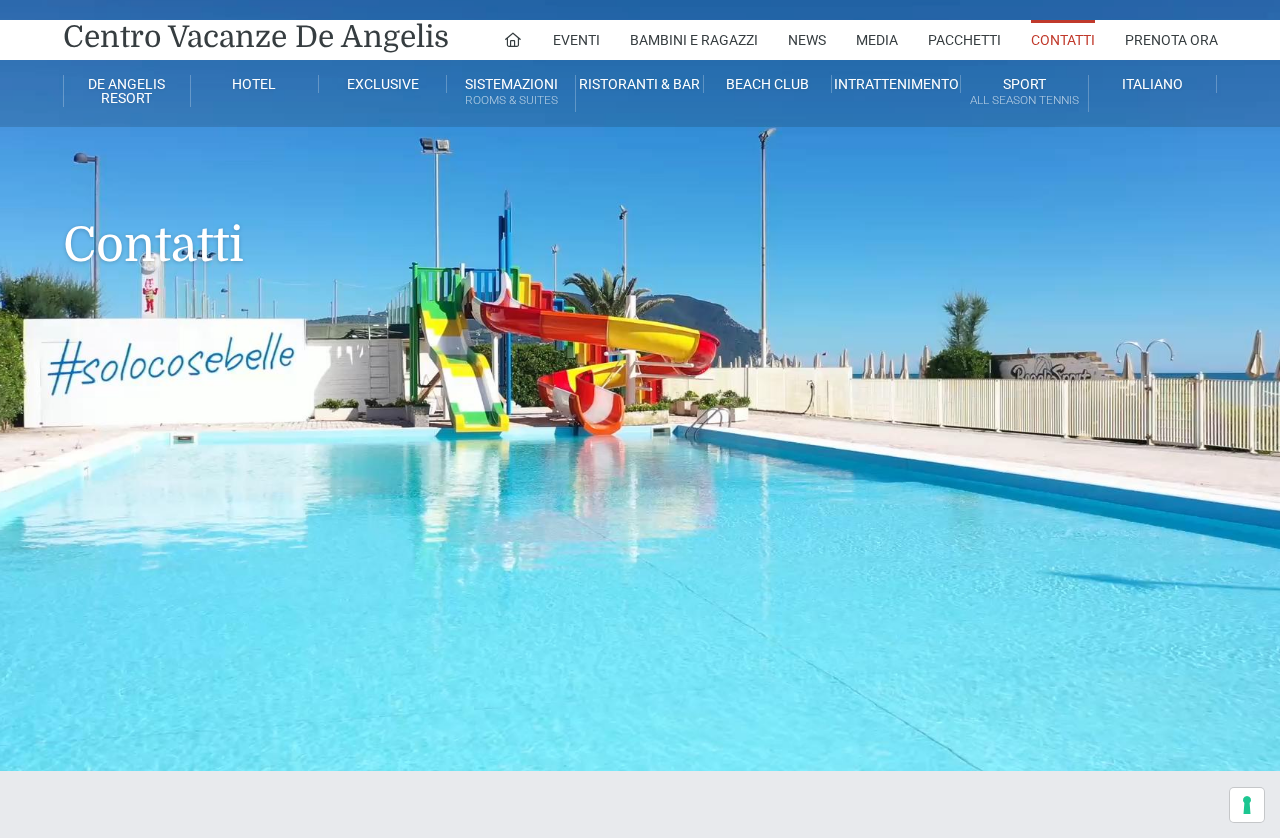 scroll, scrollTop: 29, scrollLeft: 0, axis: vertical 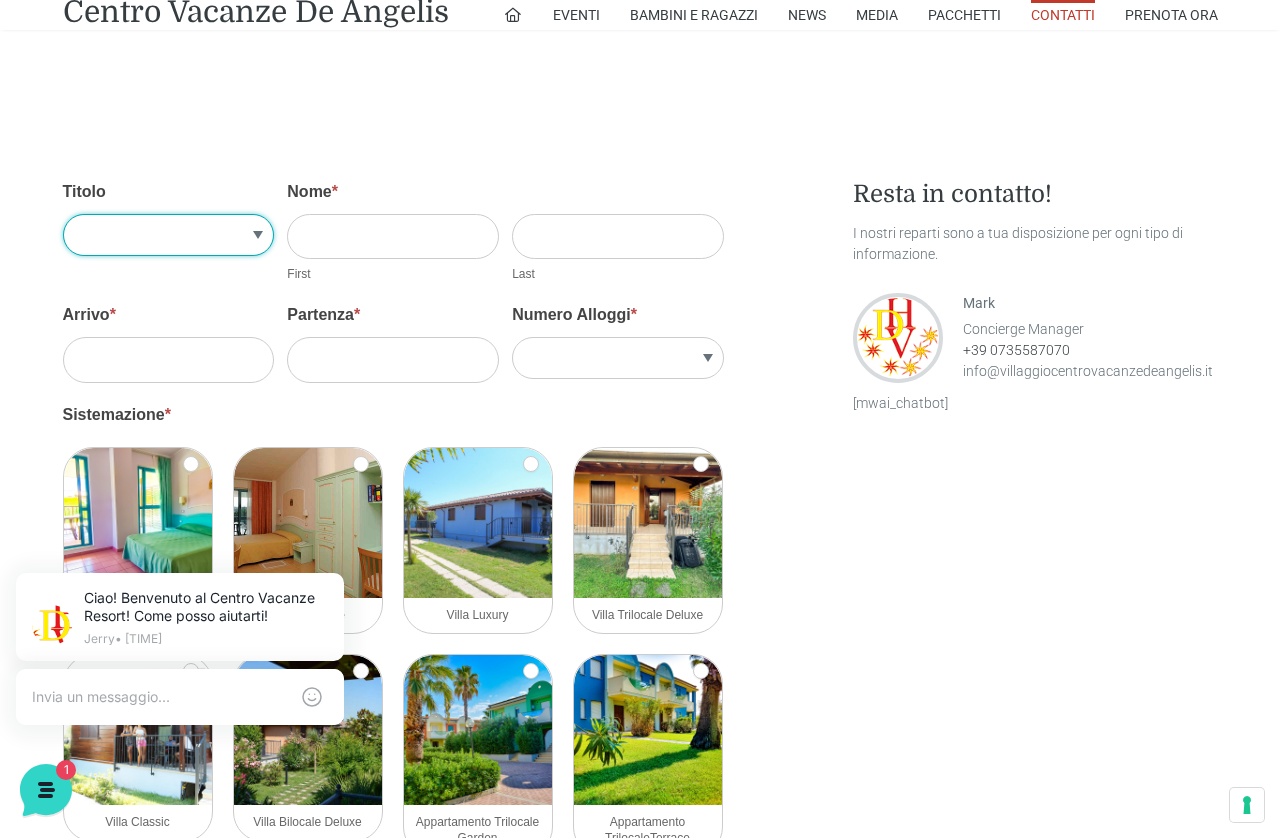 click on "Sig.re Sig.ra" at bounding box center (169, 235) 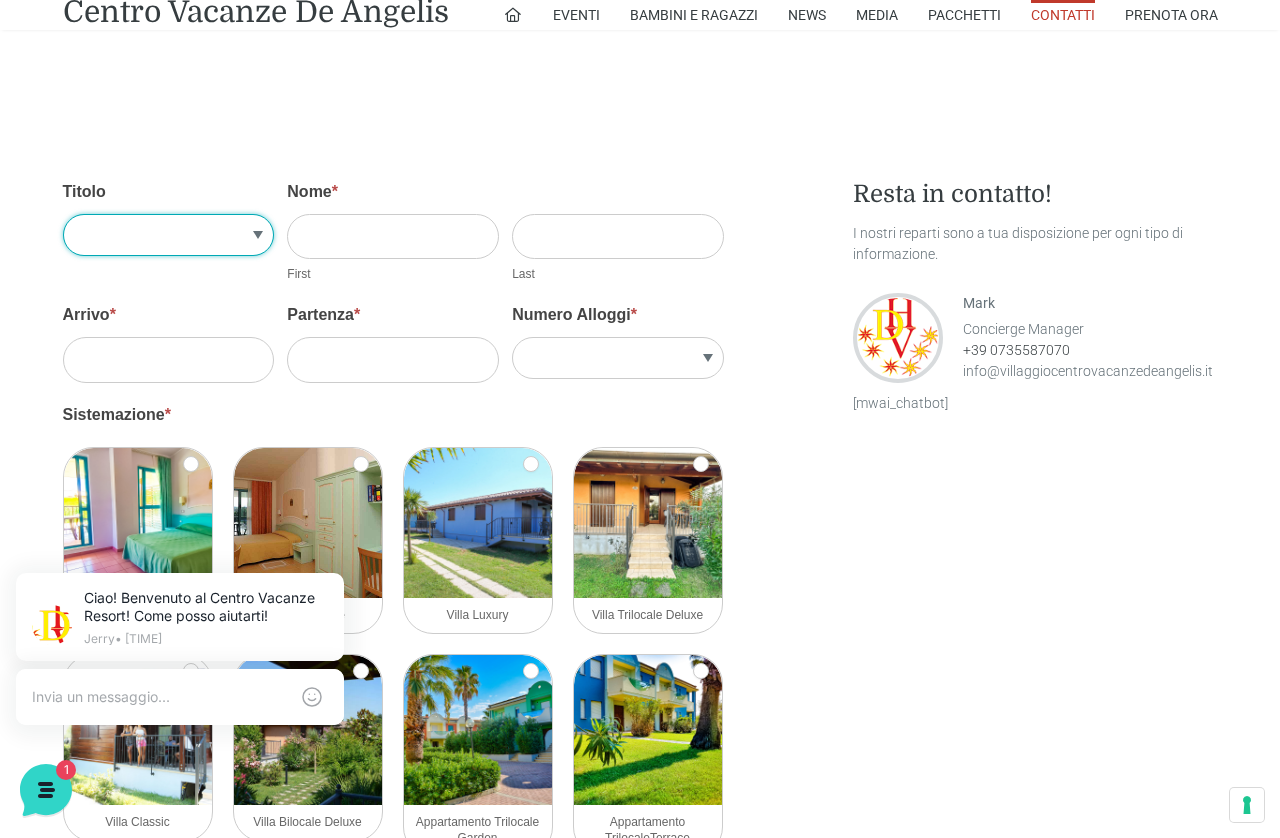 click on "Sig.re Sig.ra" at bounding box center [169, 235] 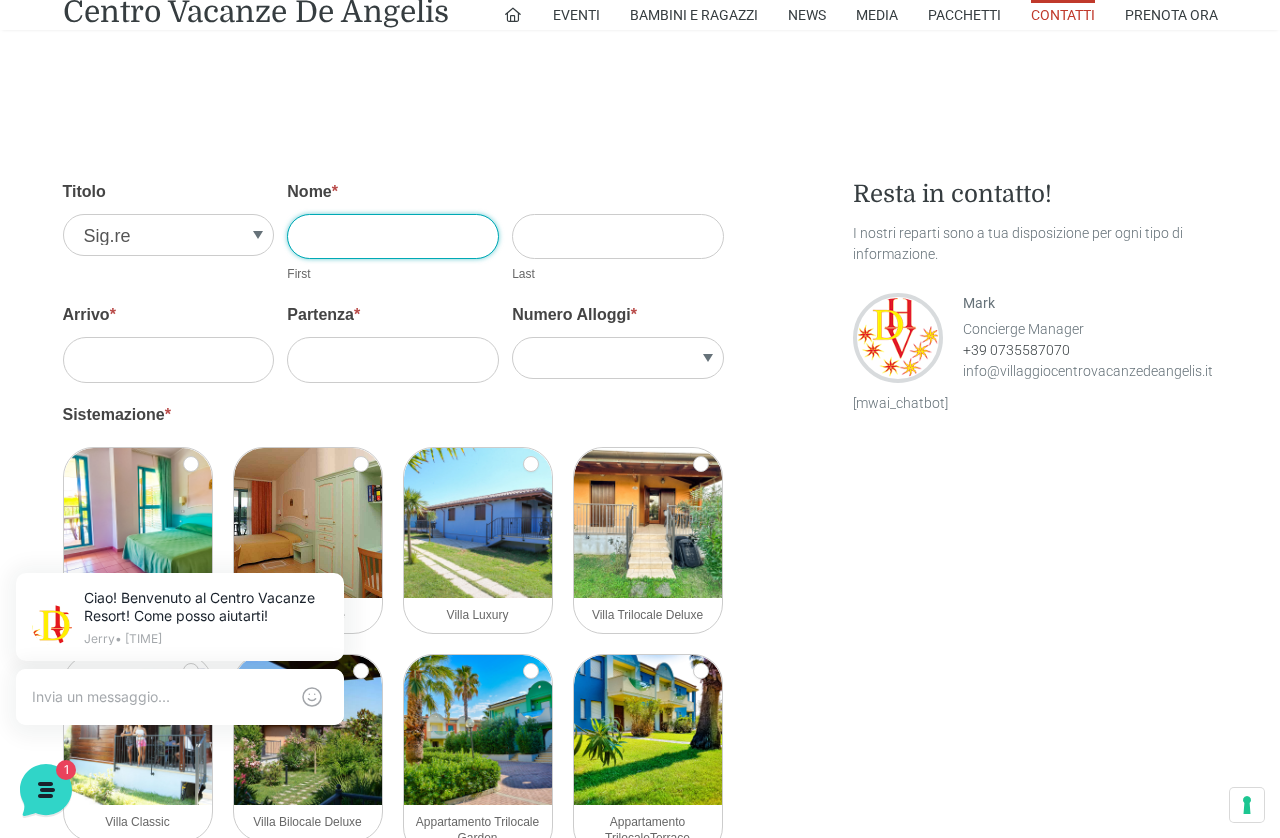 click on "Nome
*" at bounding box center (393, 236) 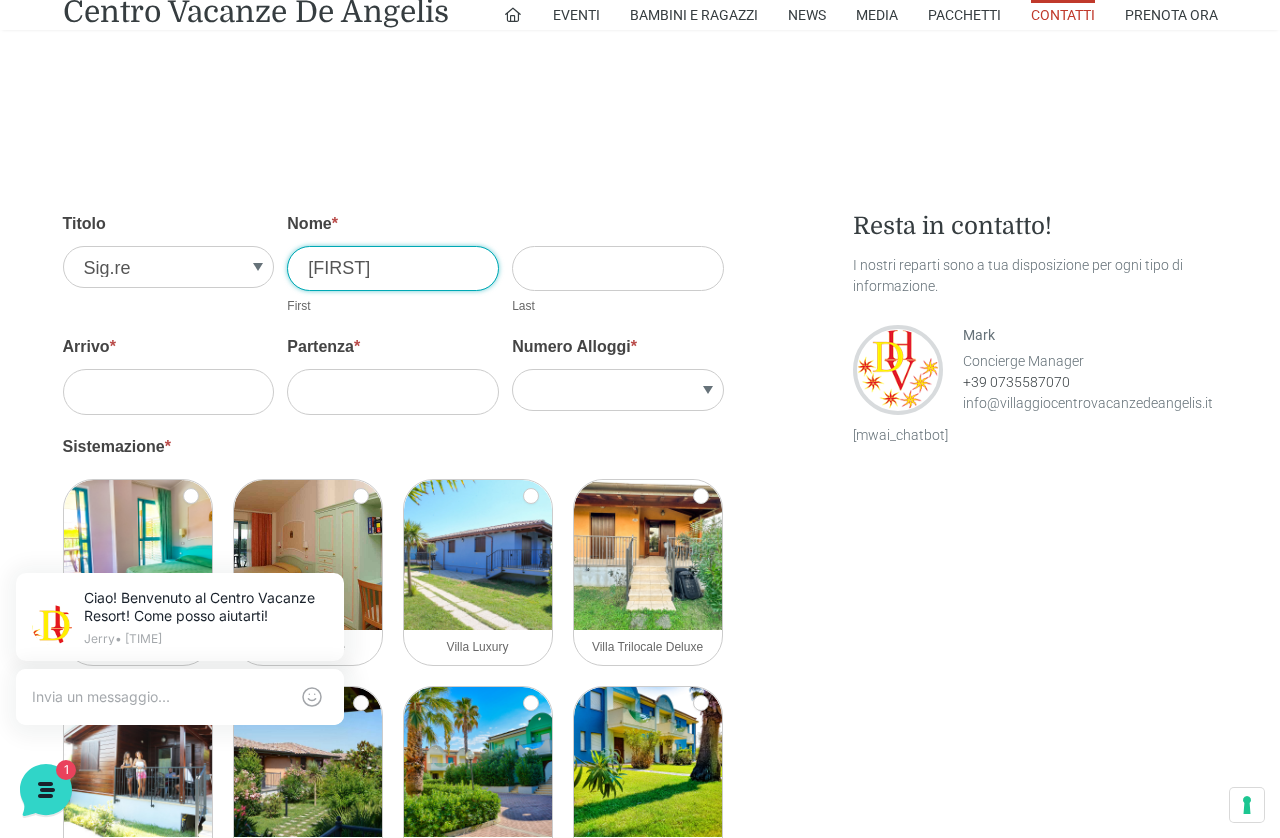 type on "Andrea" 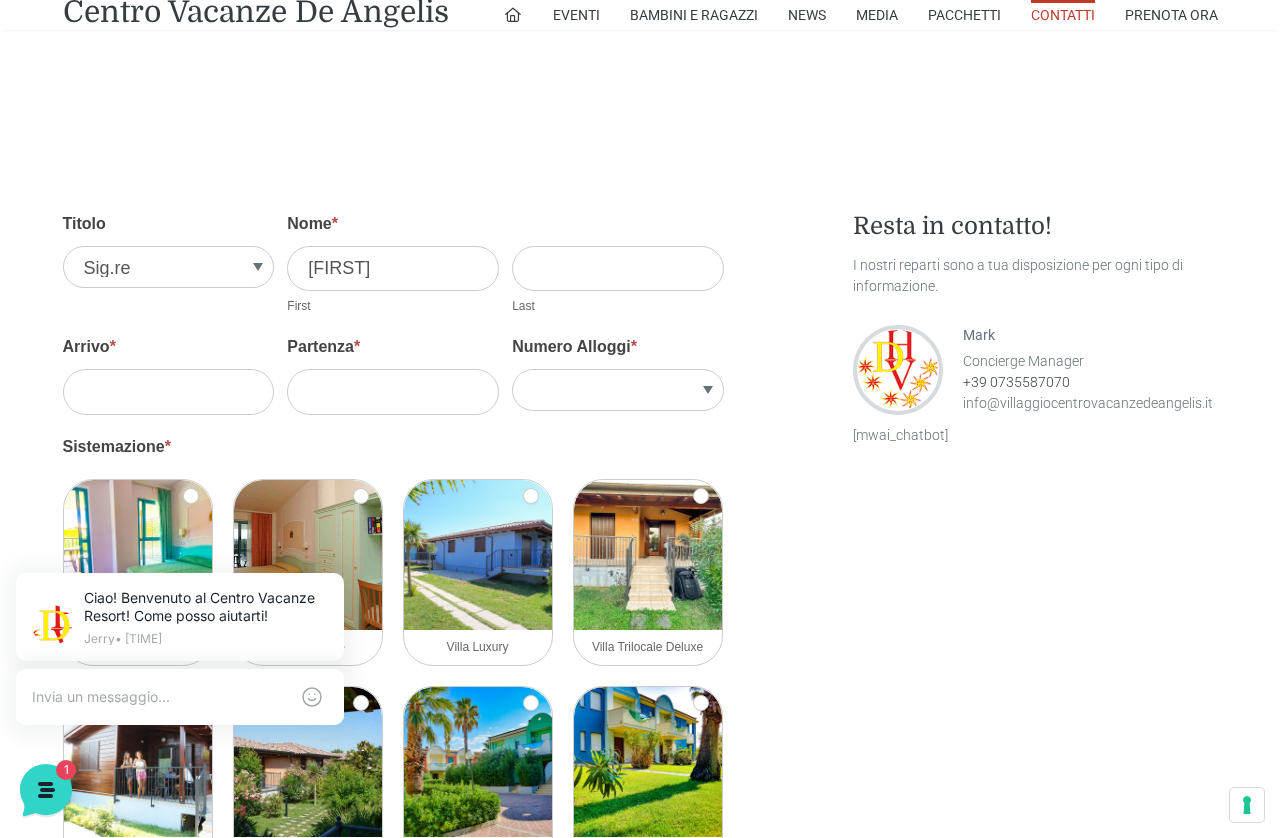 click on "Contattaci
Titolo
Sig.re Sig.ra
Nome
*
Andrea
First
Cognome
*
Last
Arrivo
*
Partenza
*
Numero Alloggi
*
1 2 3 4 5
Sistemazione
*
logo
acf-forms
activecampaign
authorize
aweber
bootstrap
campaignmonitor
constant_contact
getresponse
googlesheets
highrise
hubspot
mailchimp
mailpoet
paypal icon
polylang
salesforce
salesforcealt
stripe
stripealt
twilio
woocommerce
Zapier
required
delete
move
drag
clear
noclear
duplicate
copy
clone
tooltip
tooltip_solid
forbid
checkmark
image
checkmark circle
checkmark square" at bounding box center (640, 1163) 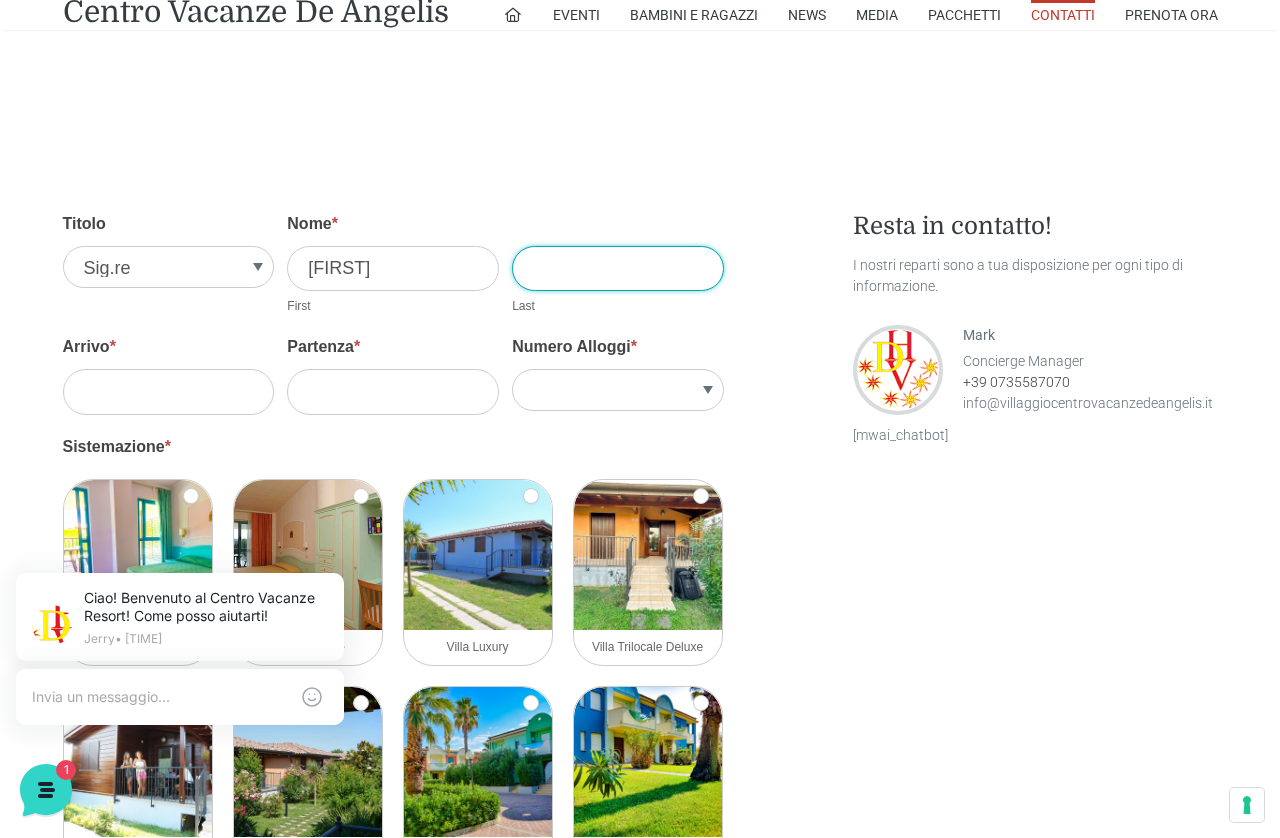 click on "Cognome
*" at bounding box center (618, 268) 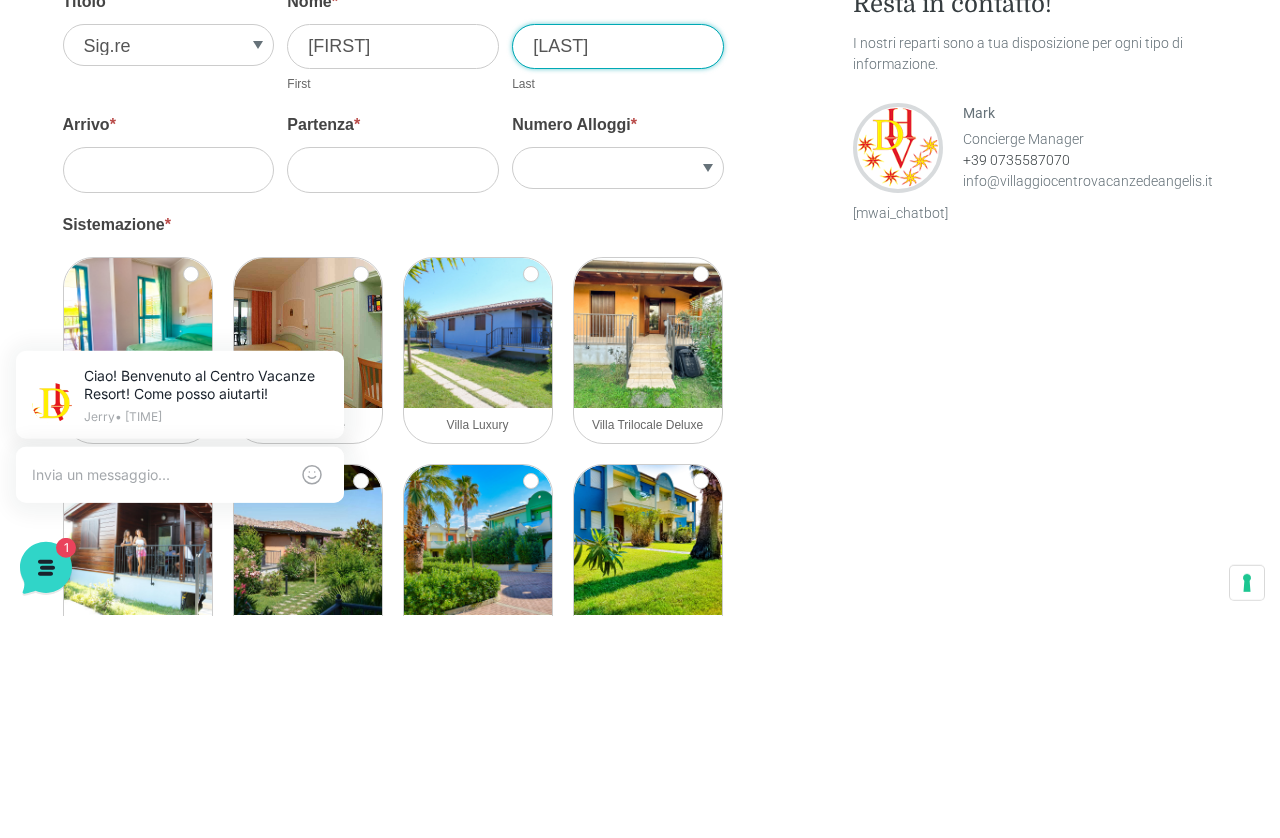 type on "Guidetti" 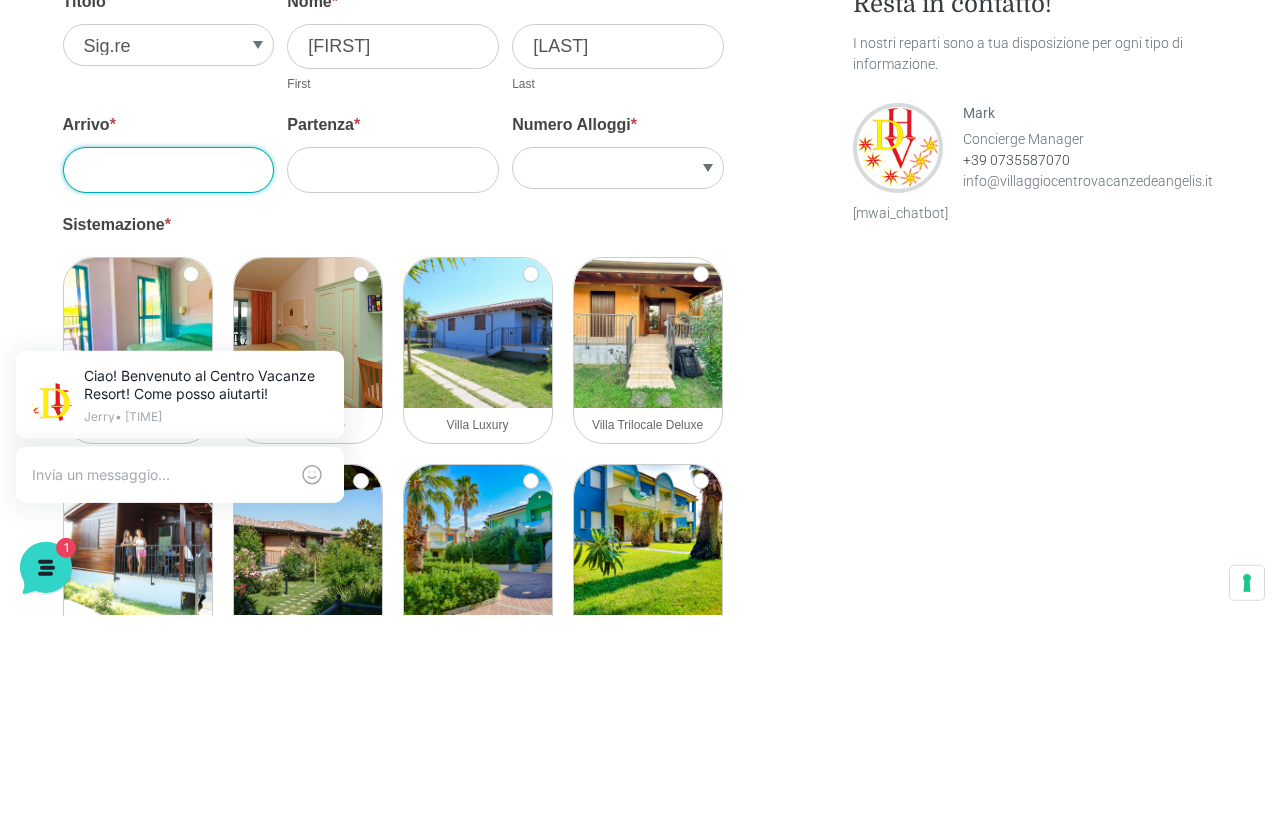 click on "Arrivo
*" at bounding box center [169, 391] 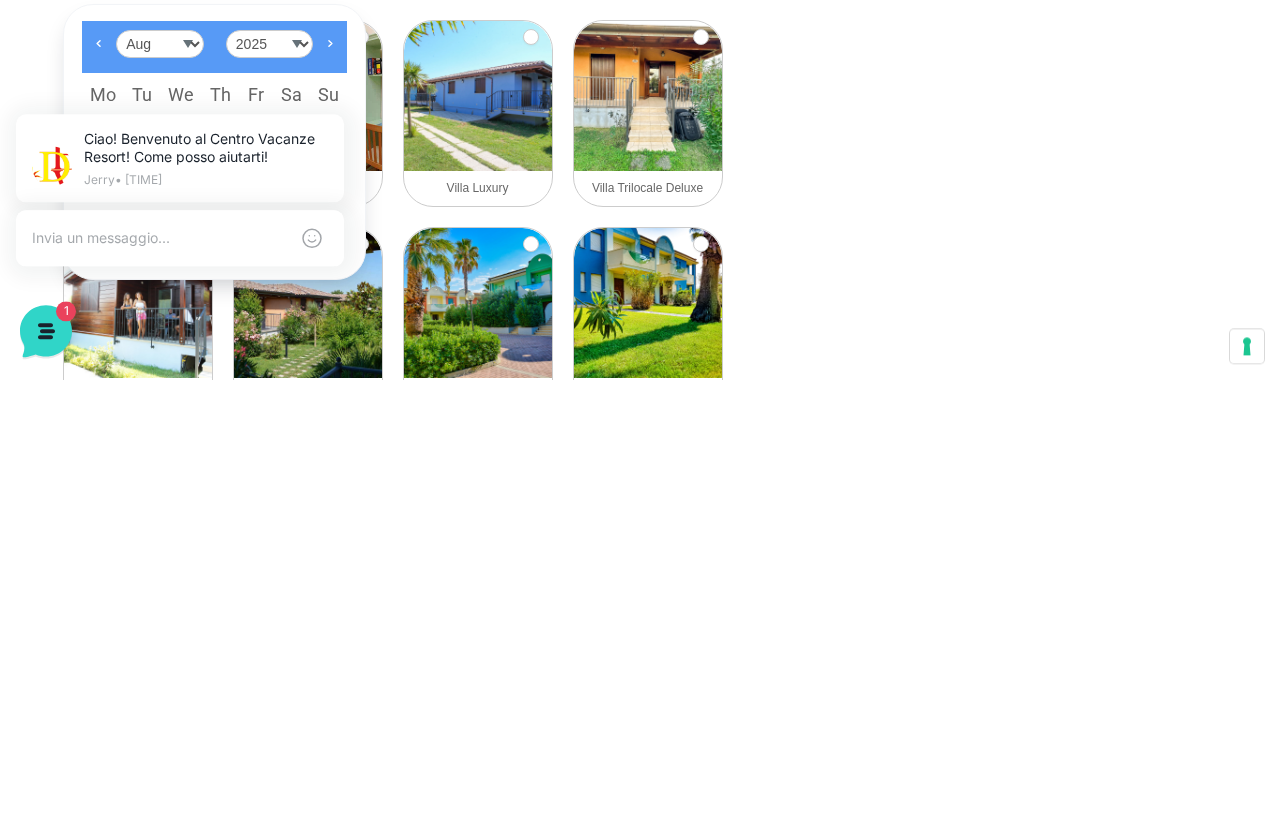 click at bounding box center (340, 118) 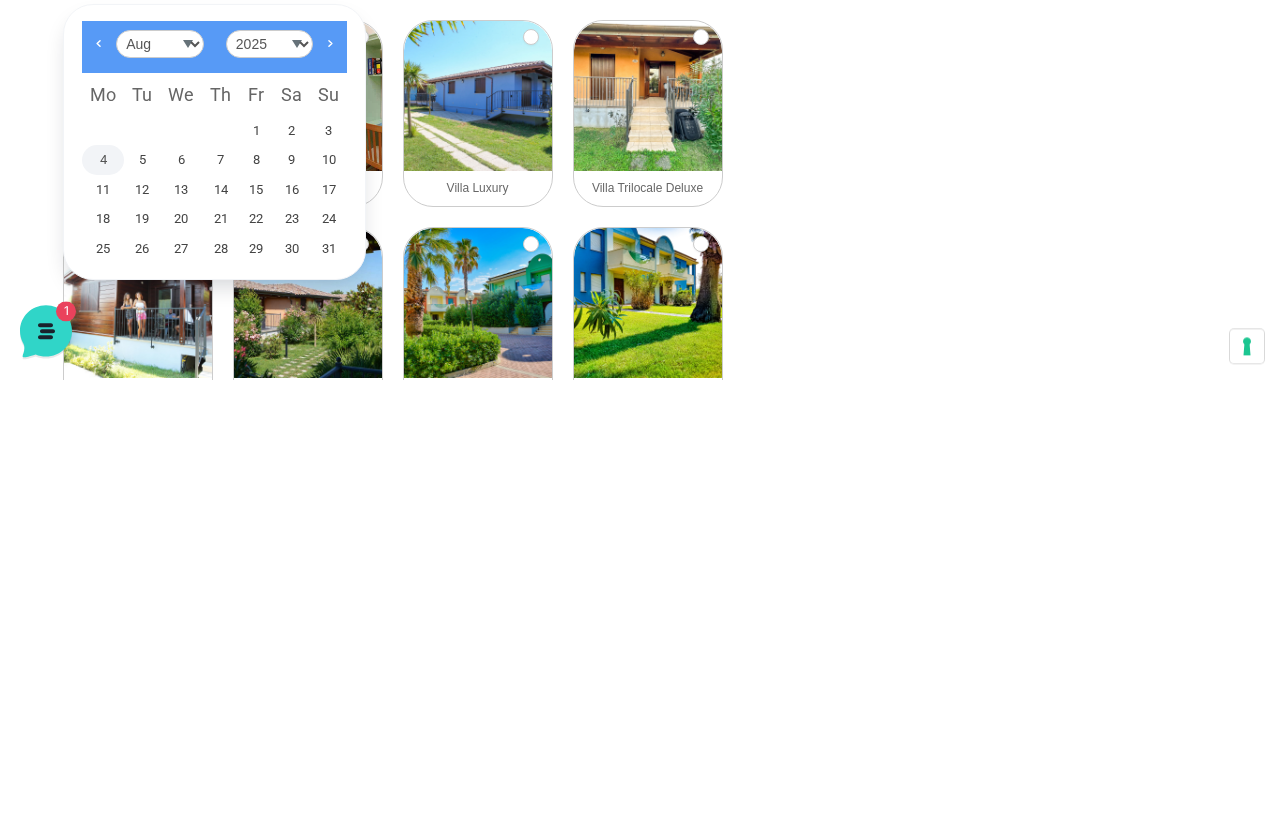 scroll, scrollTop: 2147, scrollLeft: 0, axis: vertical 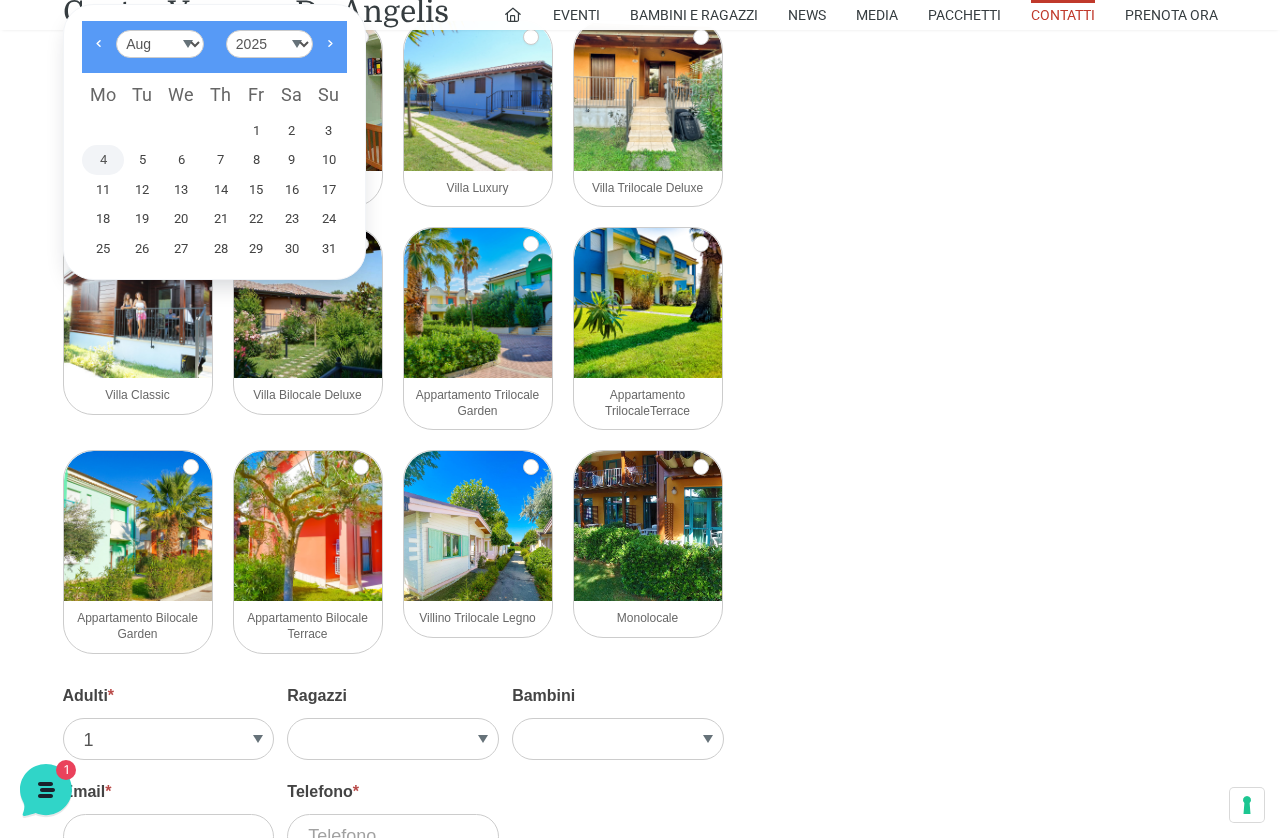 click on "15" at bounding box center (256, 190) 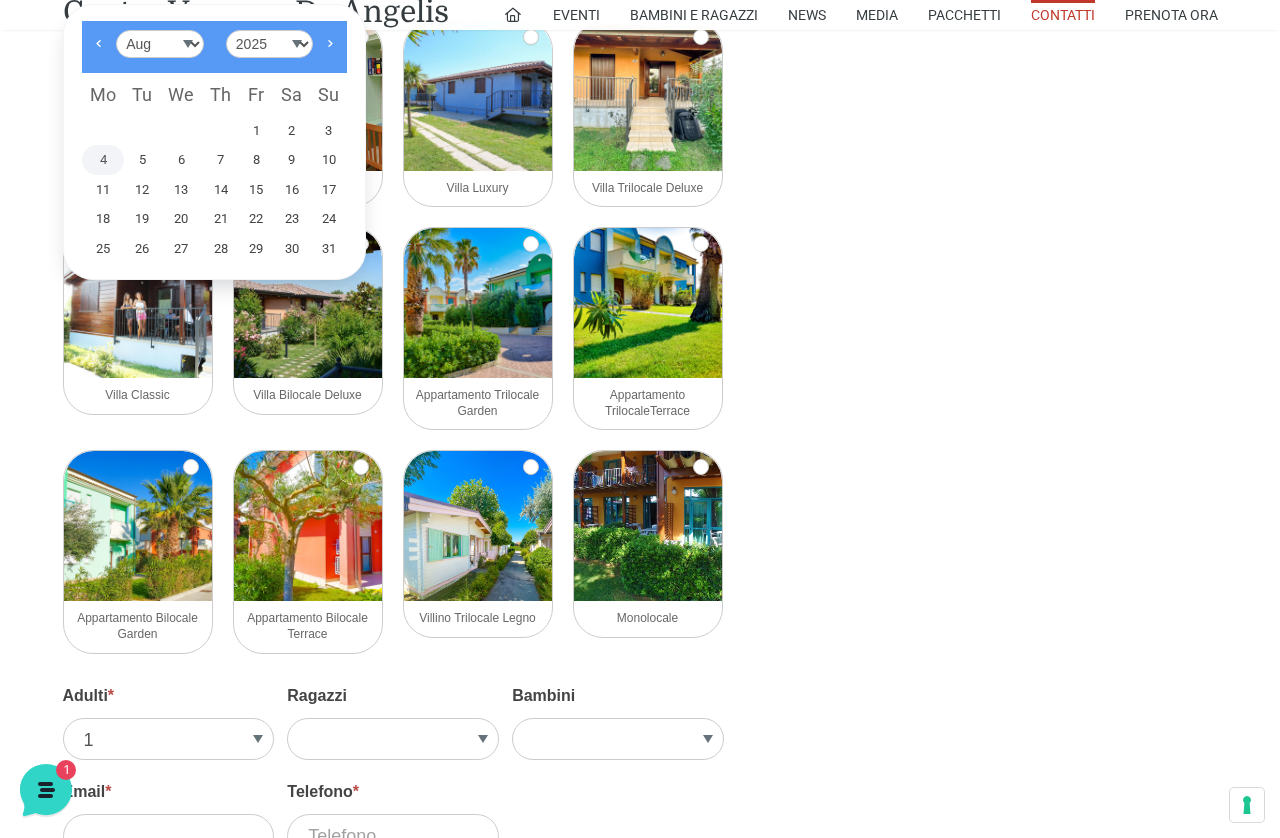 type on "08/15/2025" 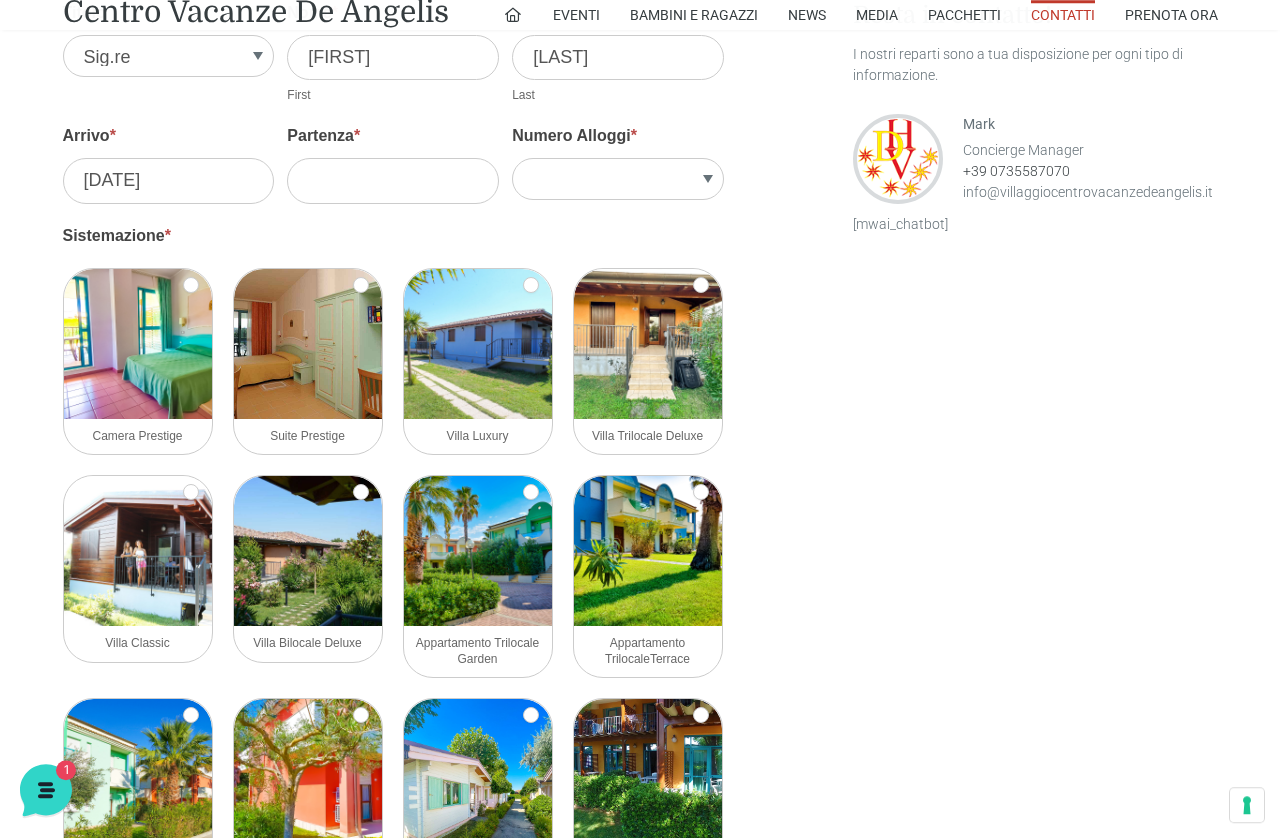 scroll, scrollTop: 1899, scrollLeft: 0, axis: vertical 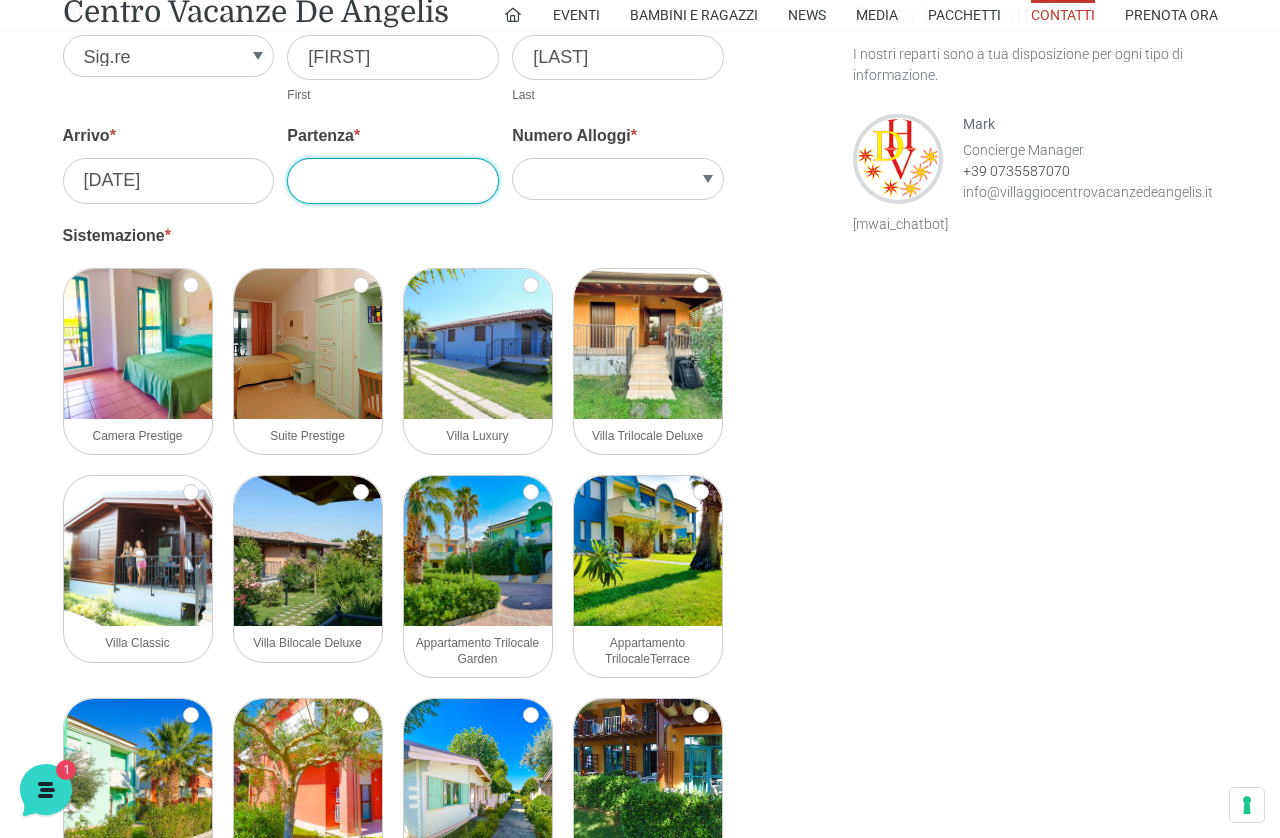 click on "Partenza
*" at bounding box center (393, 180) 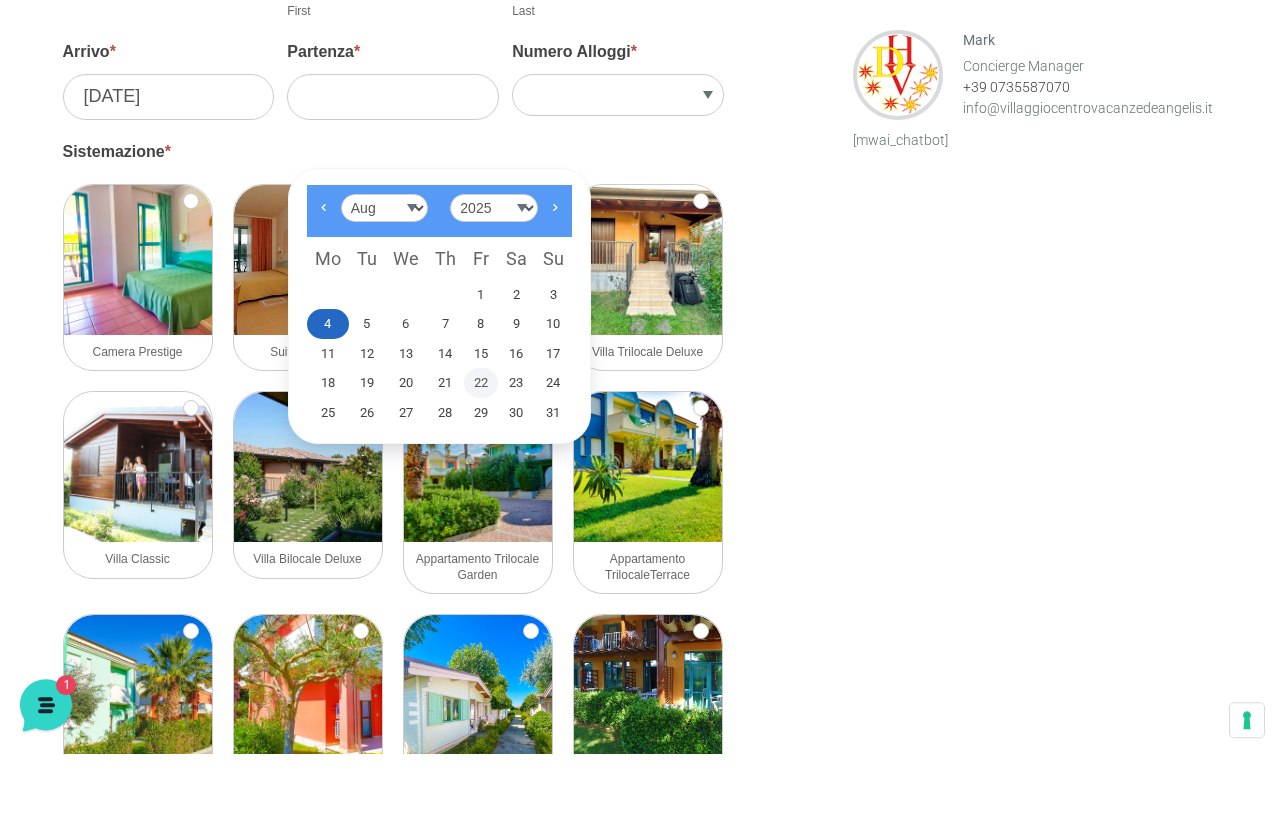 click on "22" at bounding box center [481, 468] 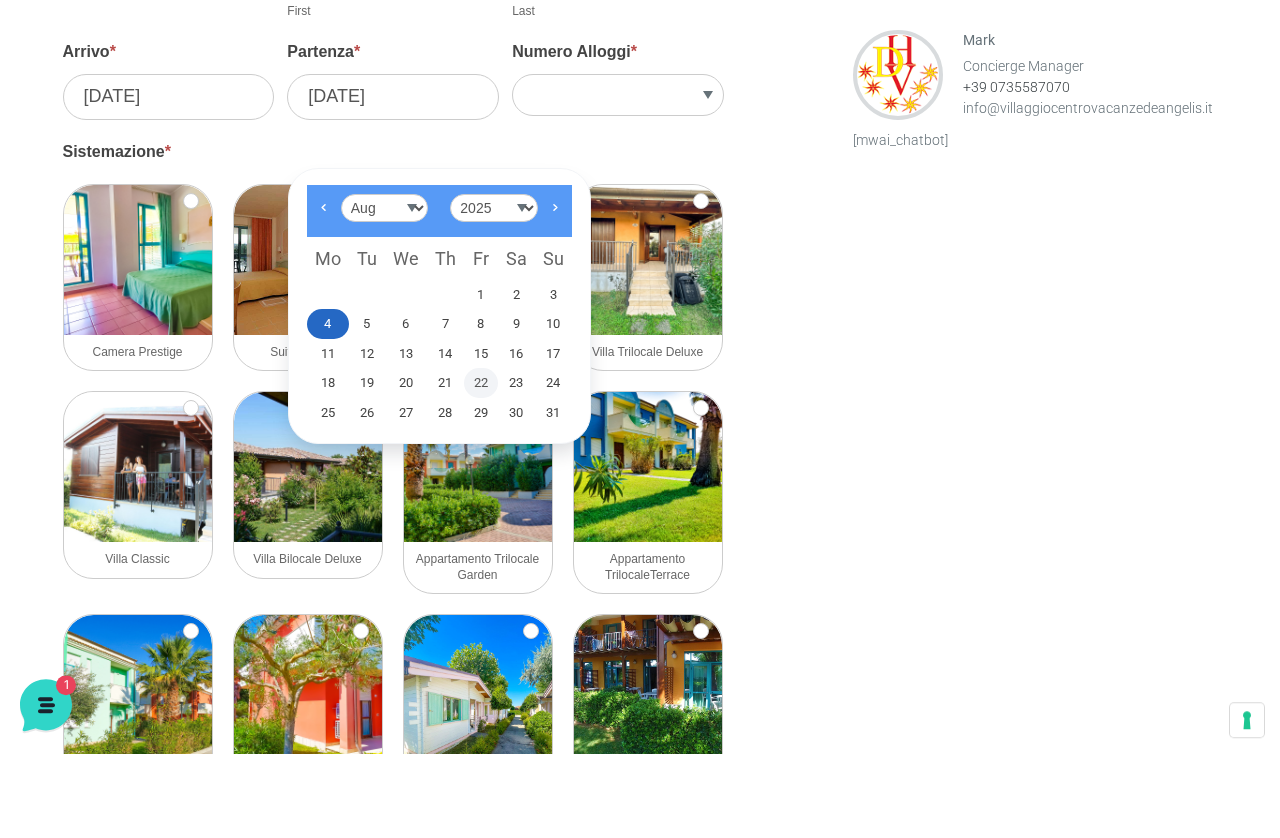 scroll, scrollTop: 1983, scrollLeft: 0, axis: vertical 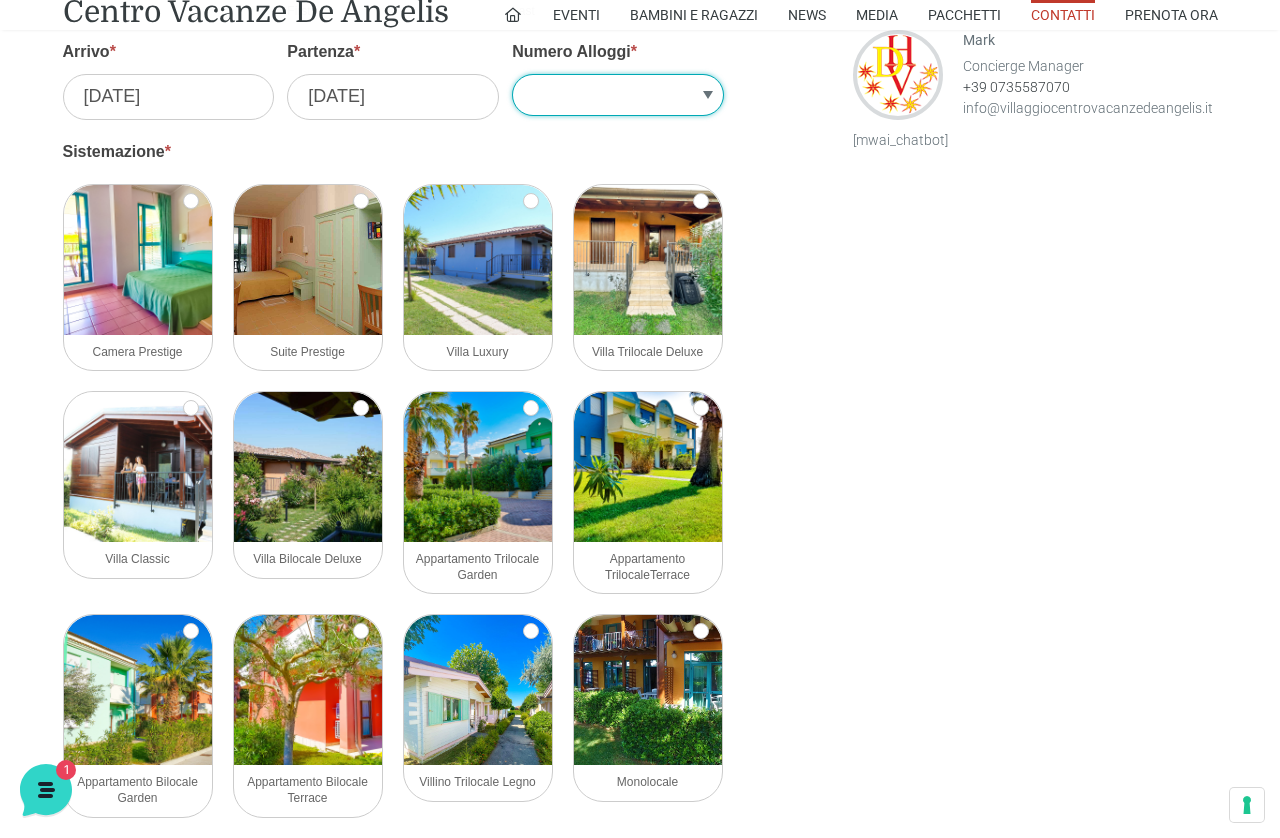 click on "1 2 3 4 5" at bounding box center (618, 95) 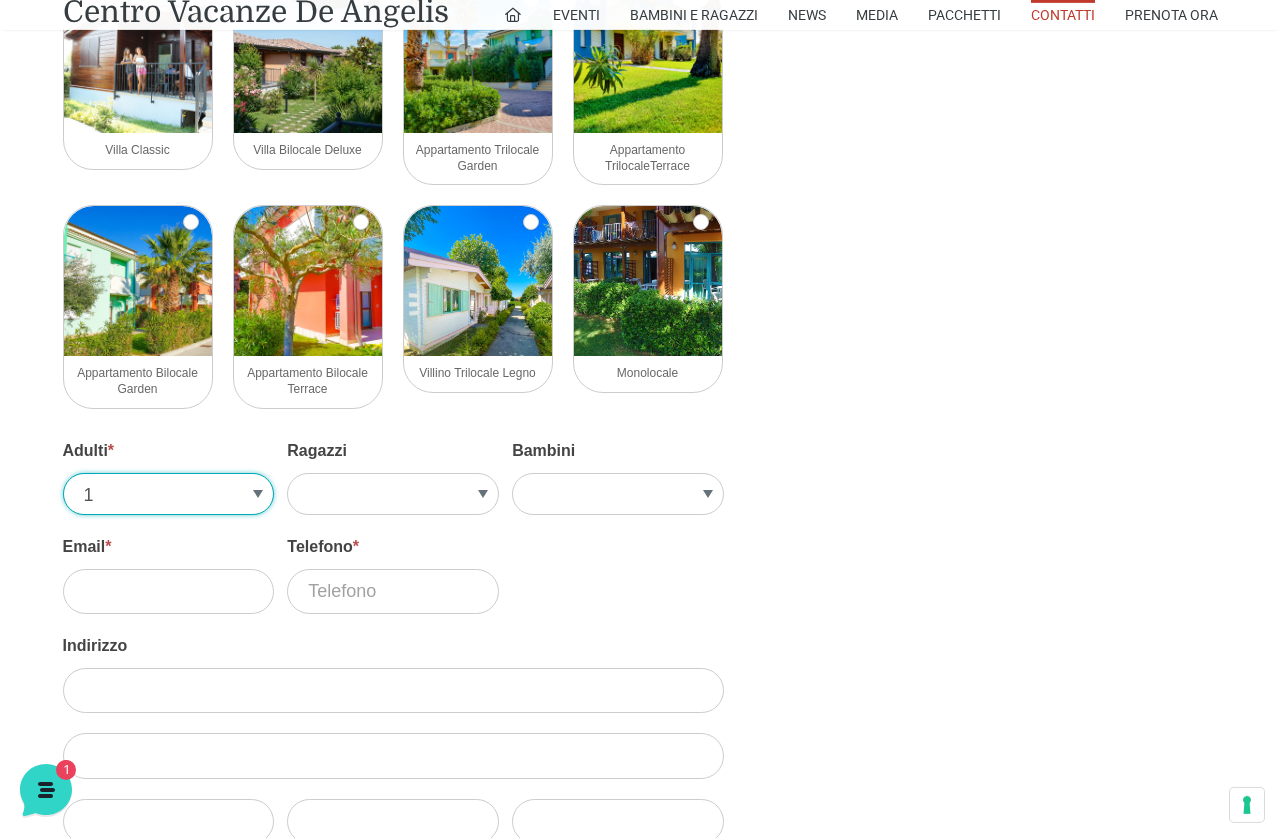 click on "1 2 3 4 5" at bounding box center (169, 494) 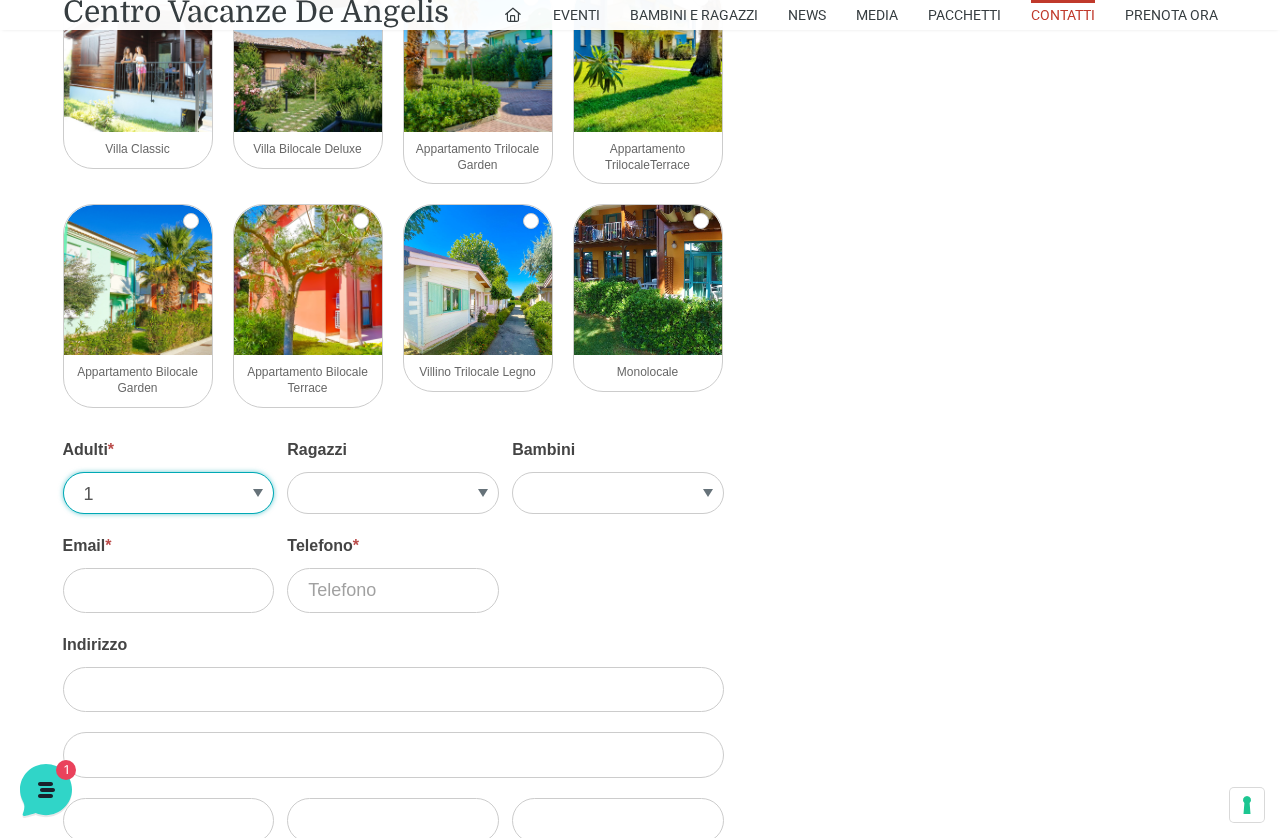 select on "2" 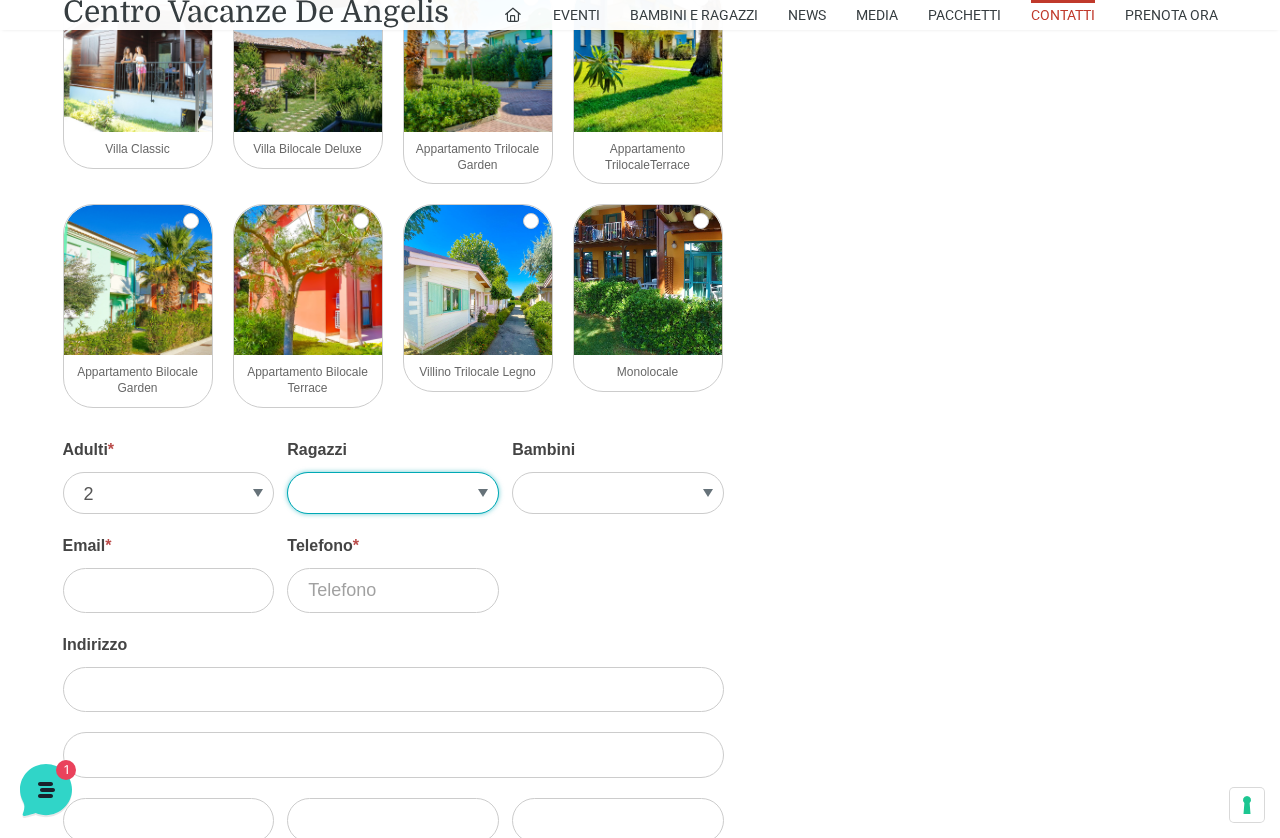 click on "1 2 3 4" at bounding box center (393, 493) 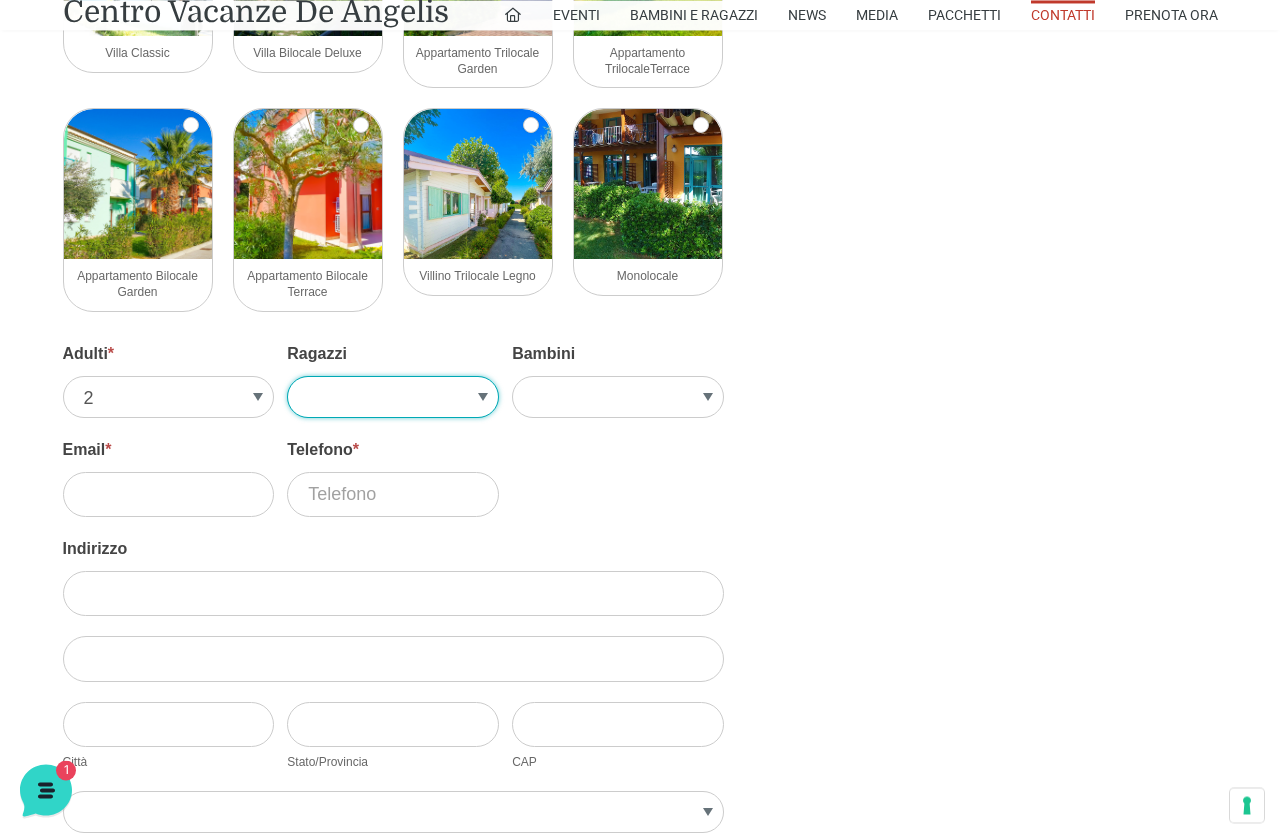 scroll, scrollTop: 2496, scrollLeft: 0, axis: vertical 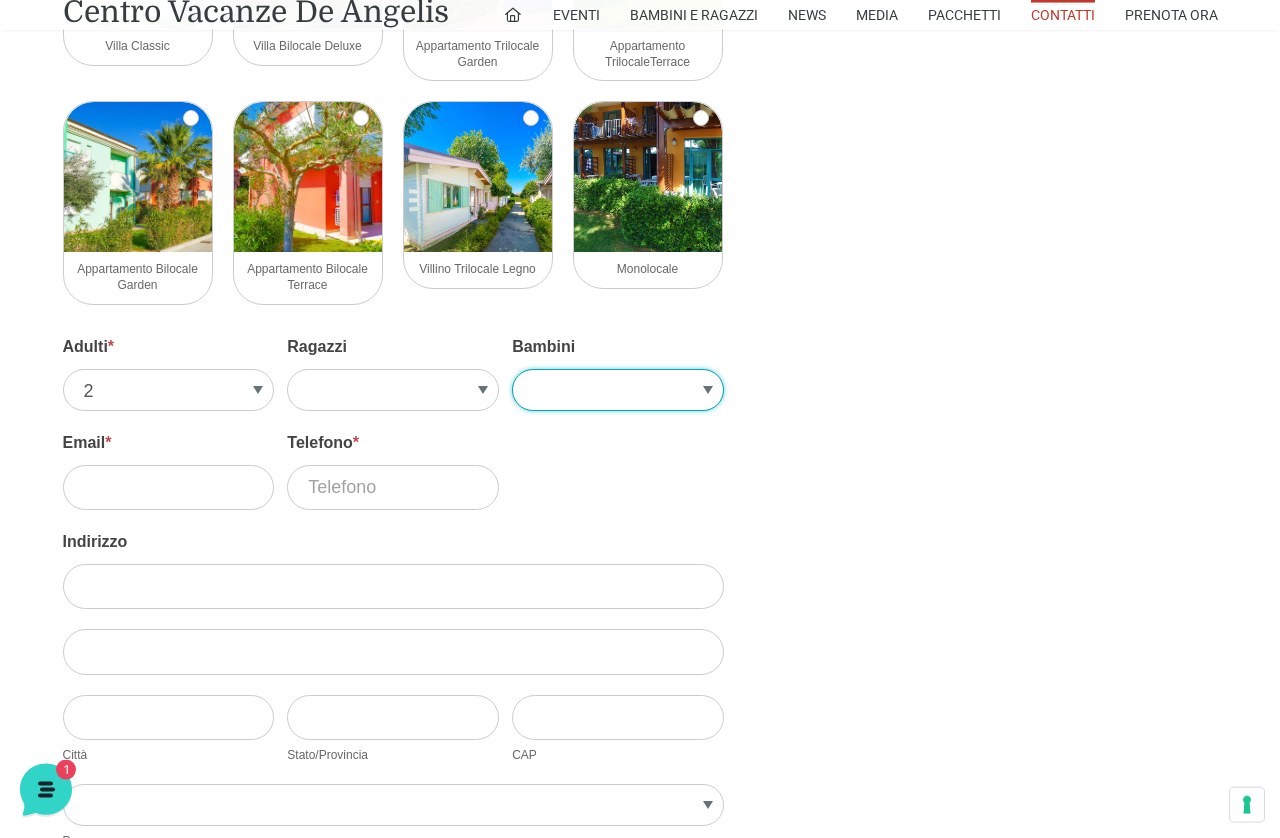 click on "1 2 3 4 5" at bounding box center [618, 390] 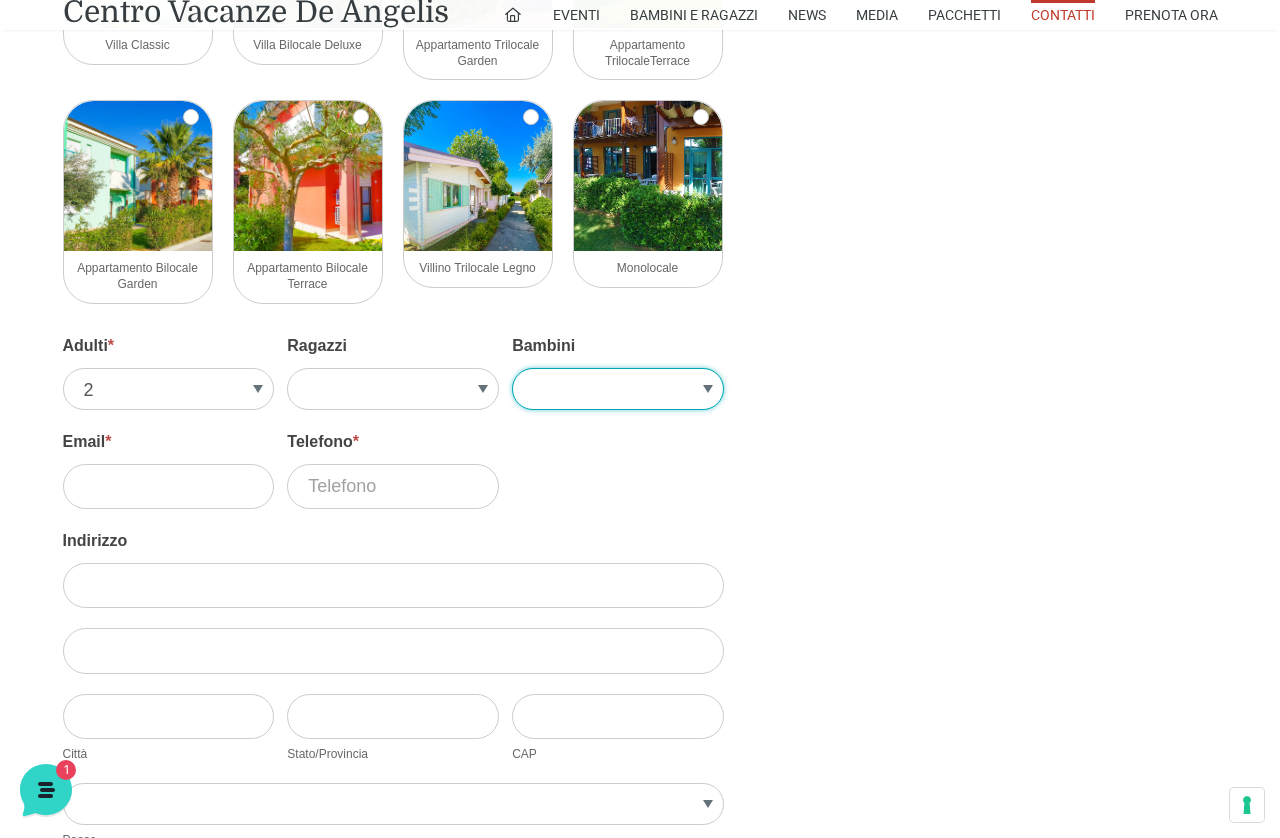 select on "2" 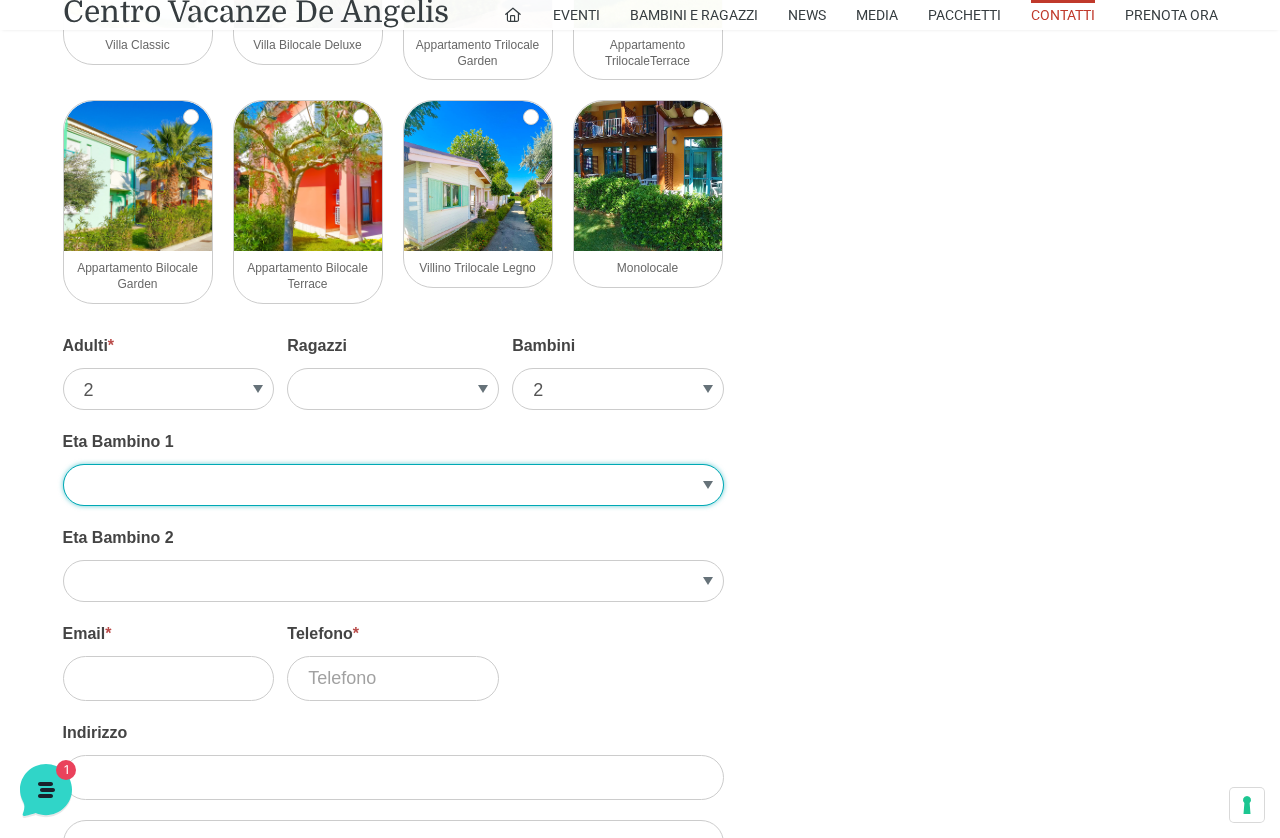 click on "1 2 3 4 5 6 7 8 9 10" at bounding box center (393, 485) 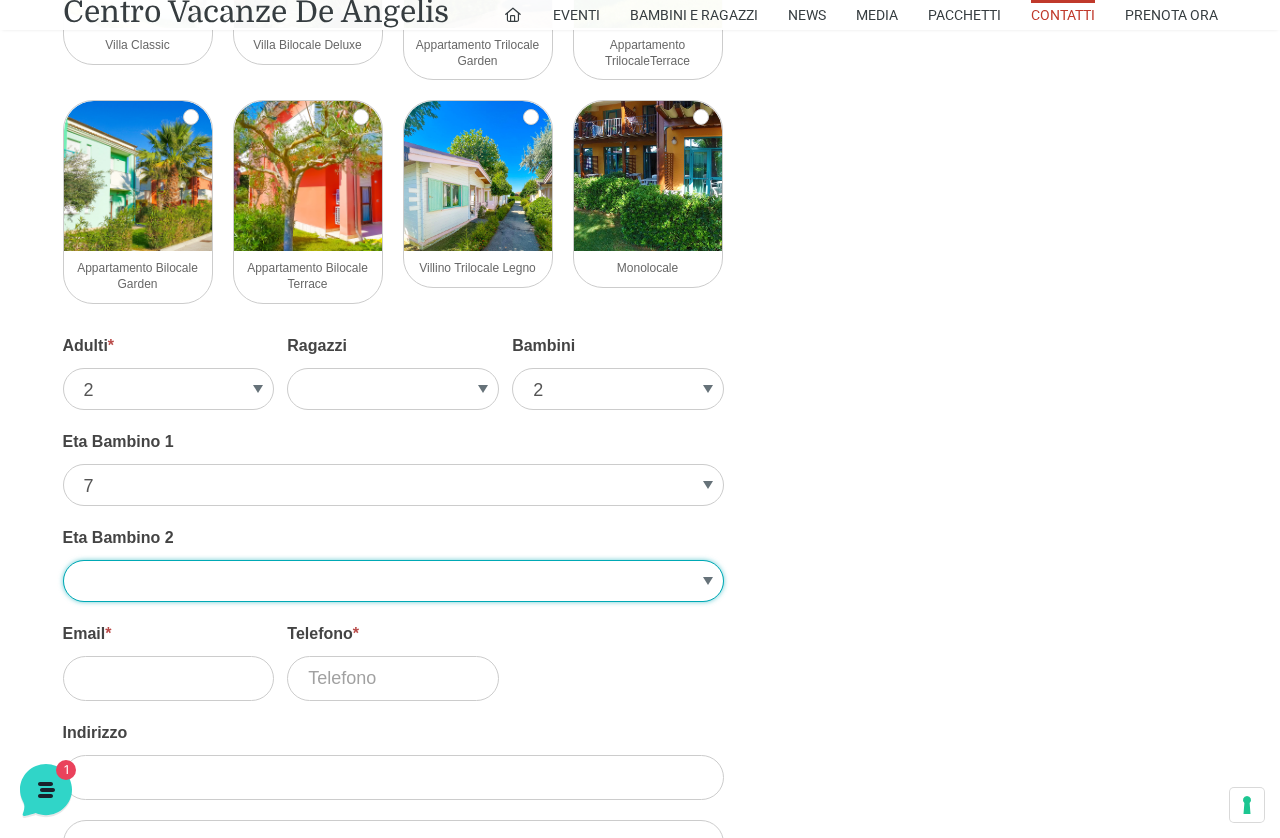 click on "1 2 3 4 5 6 7 8 9 10" at bounding box center (393, 581) 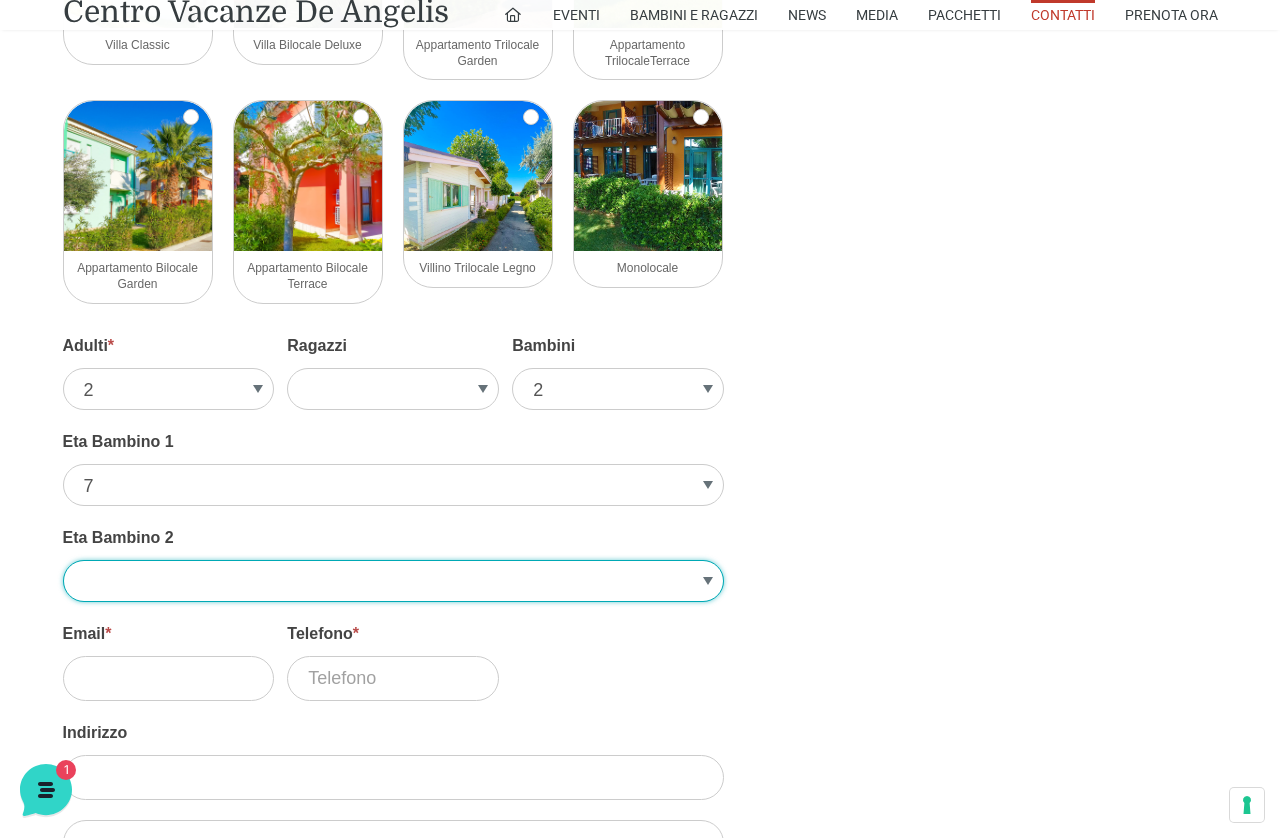 select on "2" 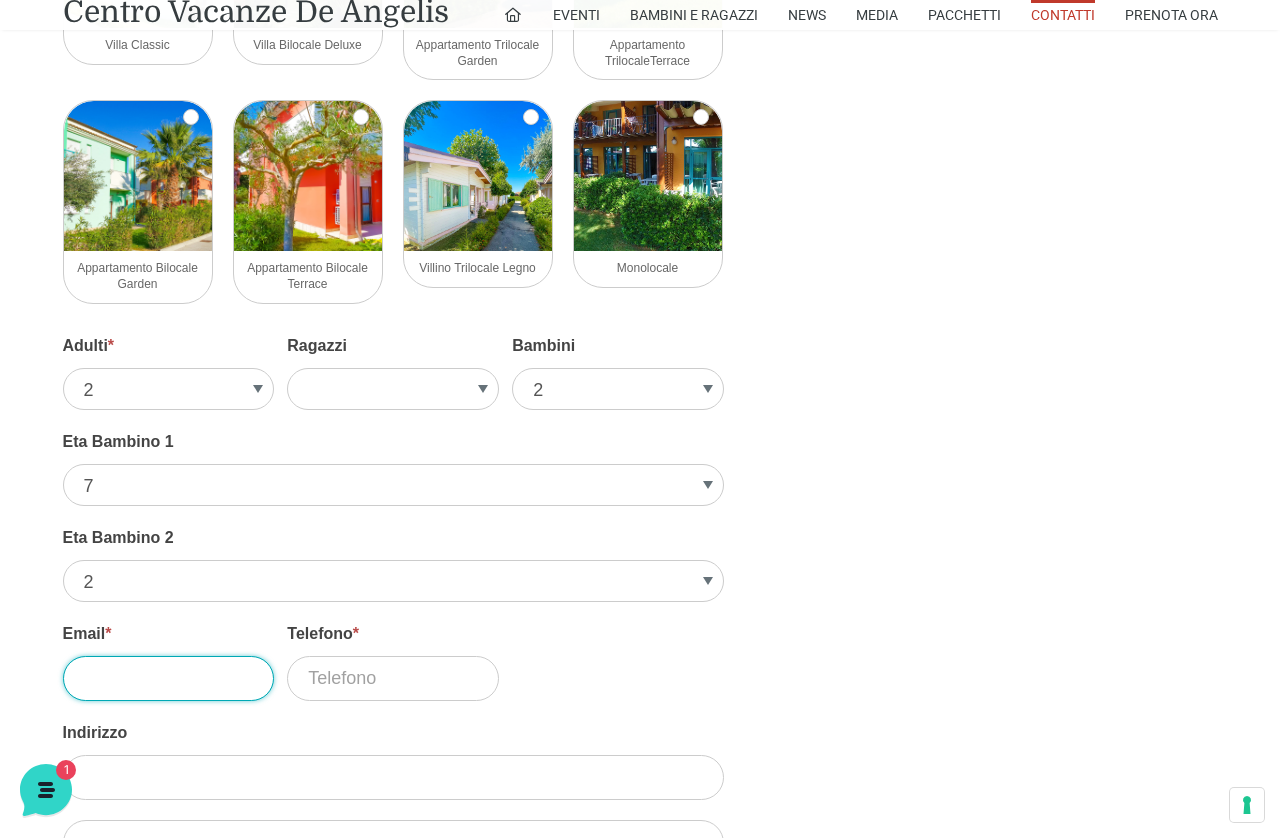 click on "Email
*" at bounding box center [169, 678] 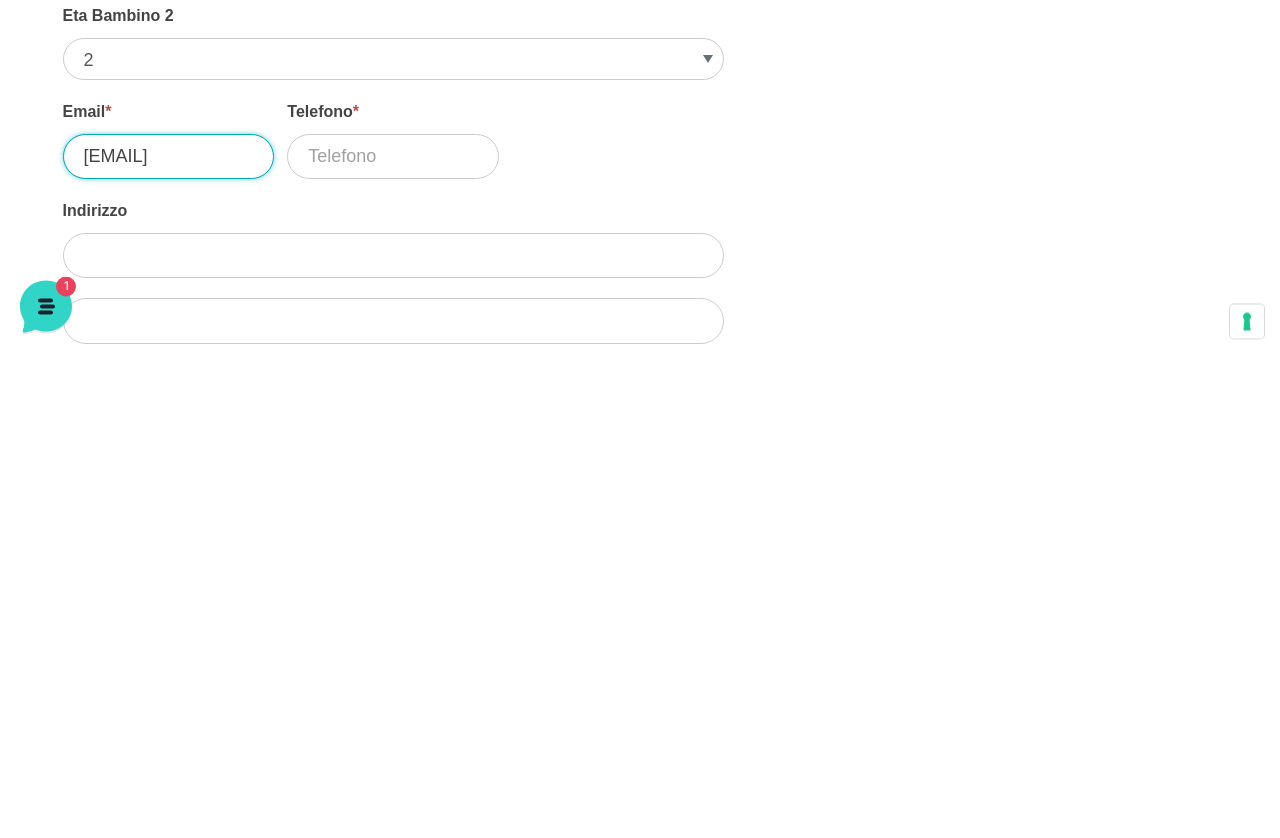 type on "gigiovale22@gmail.com" 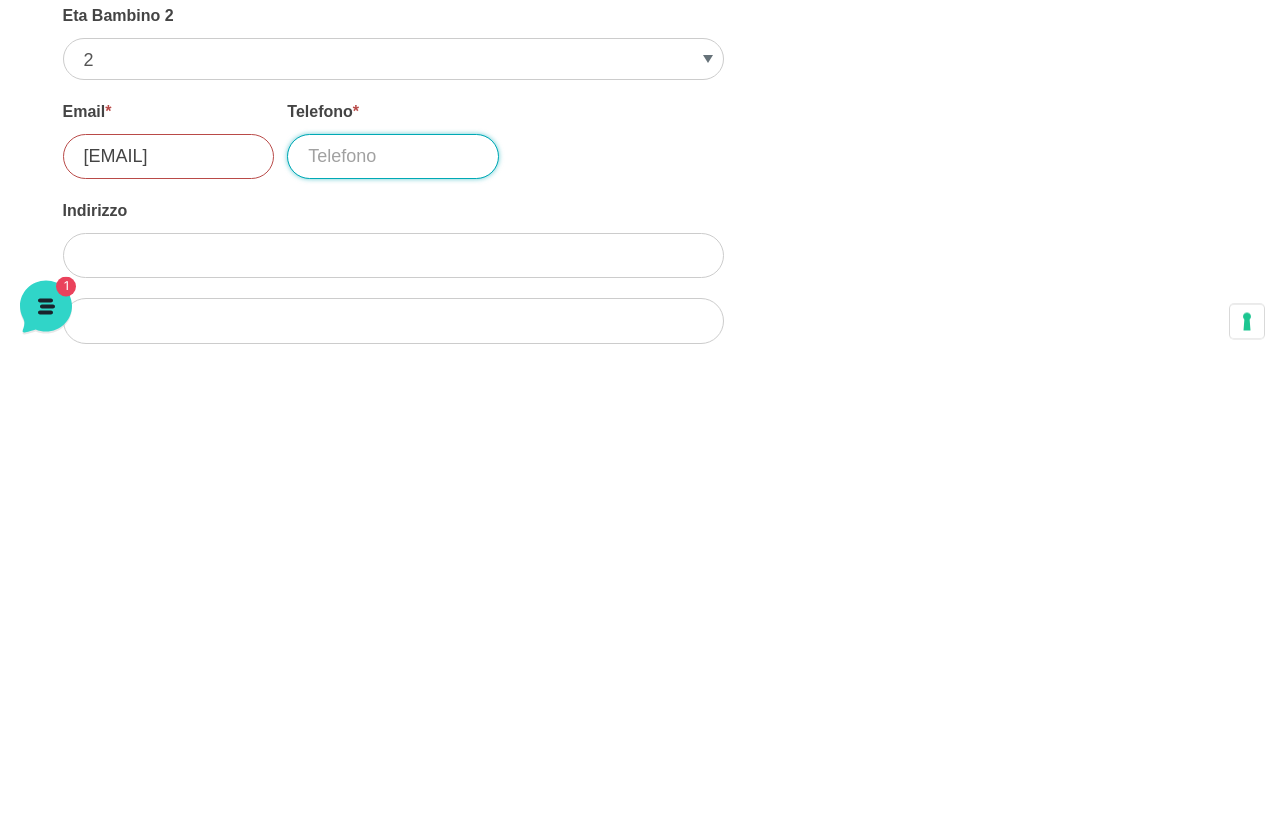 click on "Telefono
*" at bounding box center (393, 640) 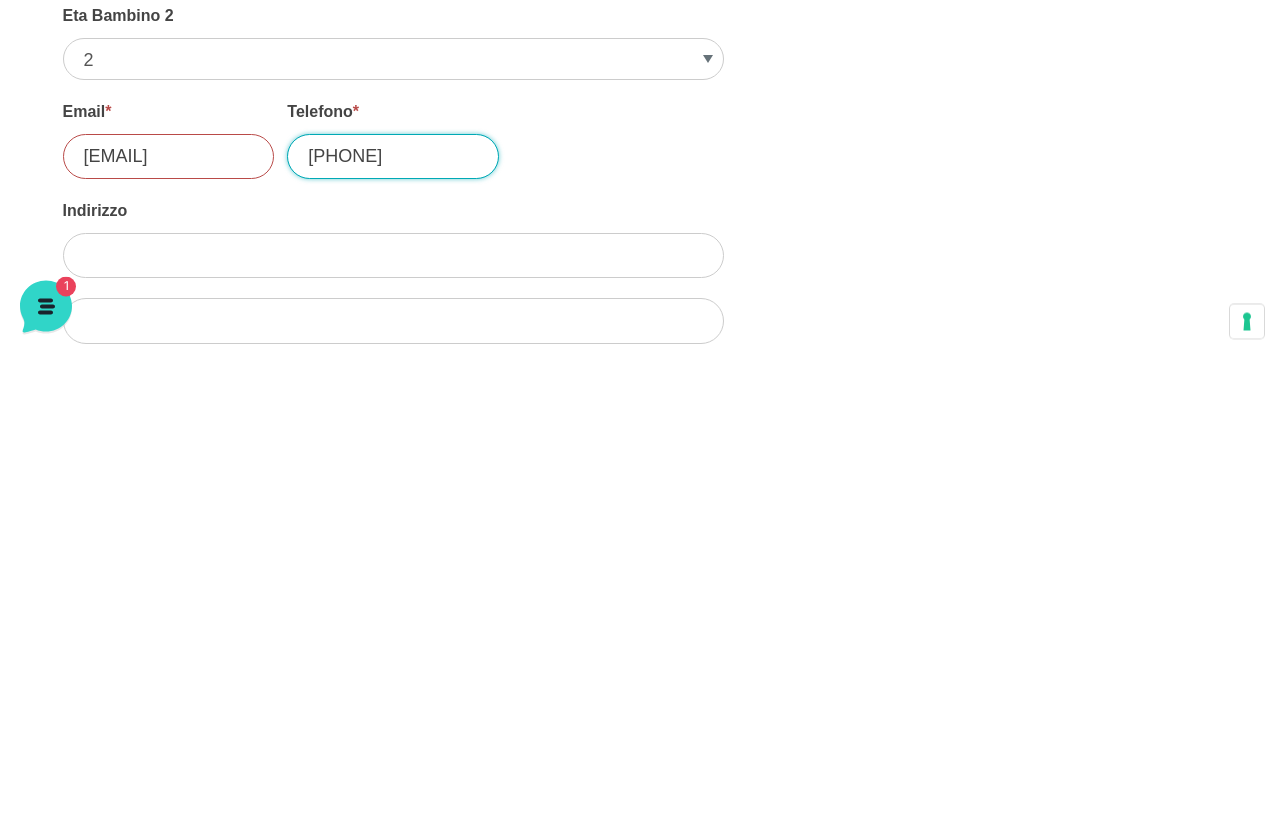 type on "3338011122" 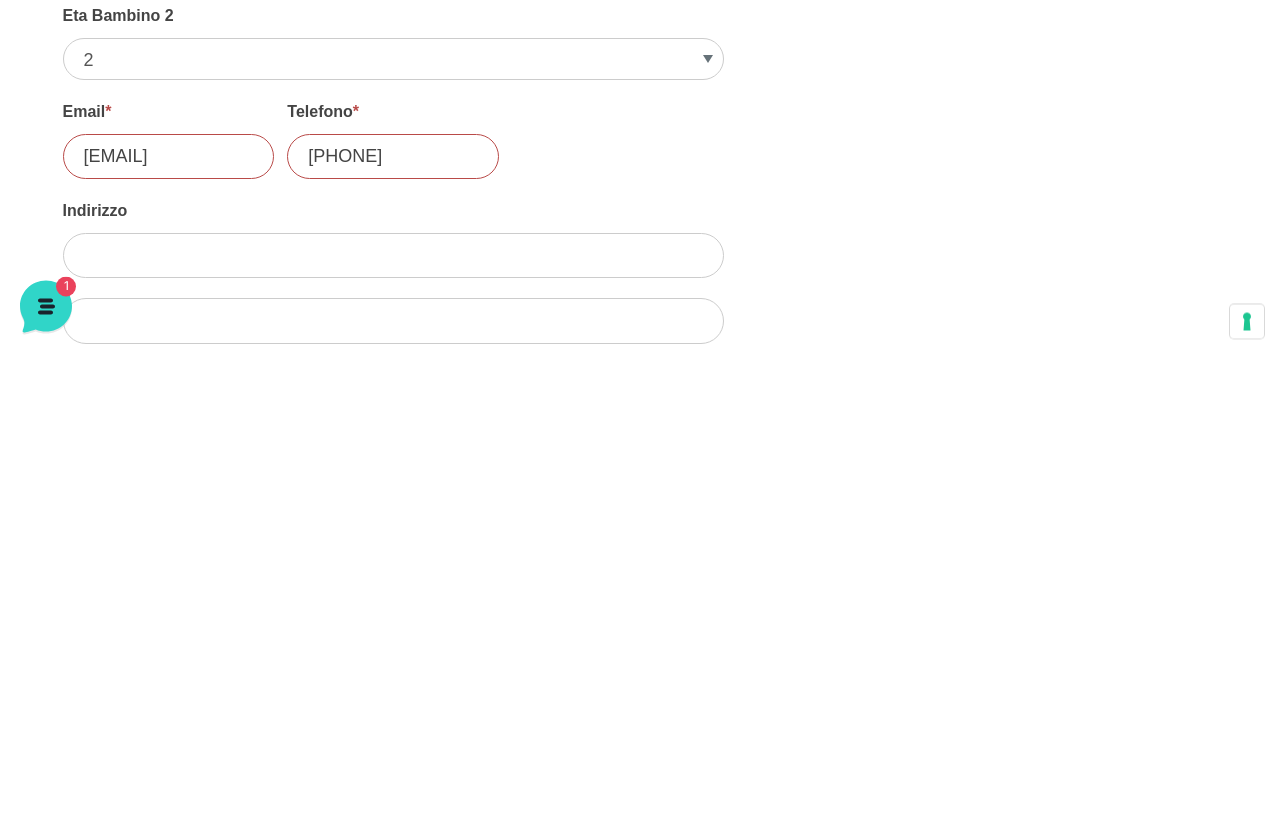 click on "Contattaci
Titolo
Sig.re Sig.ra
Nome
*
Andrea
First
Cognome
*
Guidetti
Last
Arrivo
*
08/15/2025
Partenza
*
08/22/2025
Numero Alloggi
*
1 2 3 4 5
Sistemazione
*
logo
acf-forms
activecampaign
authorize
aweber
bootstrap
campaignmonitor
constant_contact
getresponse
googlesheets
highrise
hubspot
mailchimp
mailpoet
paypal icon
polylang
salesforce
salesforcealt
stripe
stripealt
twilio
woocommerce
Zapier
required
delete
move
drag
clear
noclear
duplicate
copy
clone
tooltip
tooltip_solid
forbid
checkmark
image
checkmark circle" at bounding box center [640, 412] 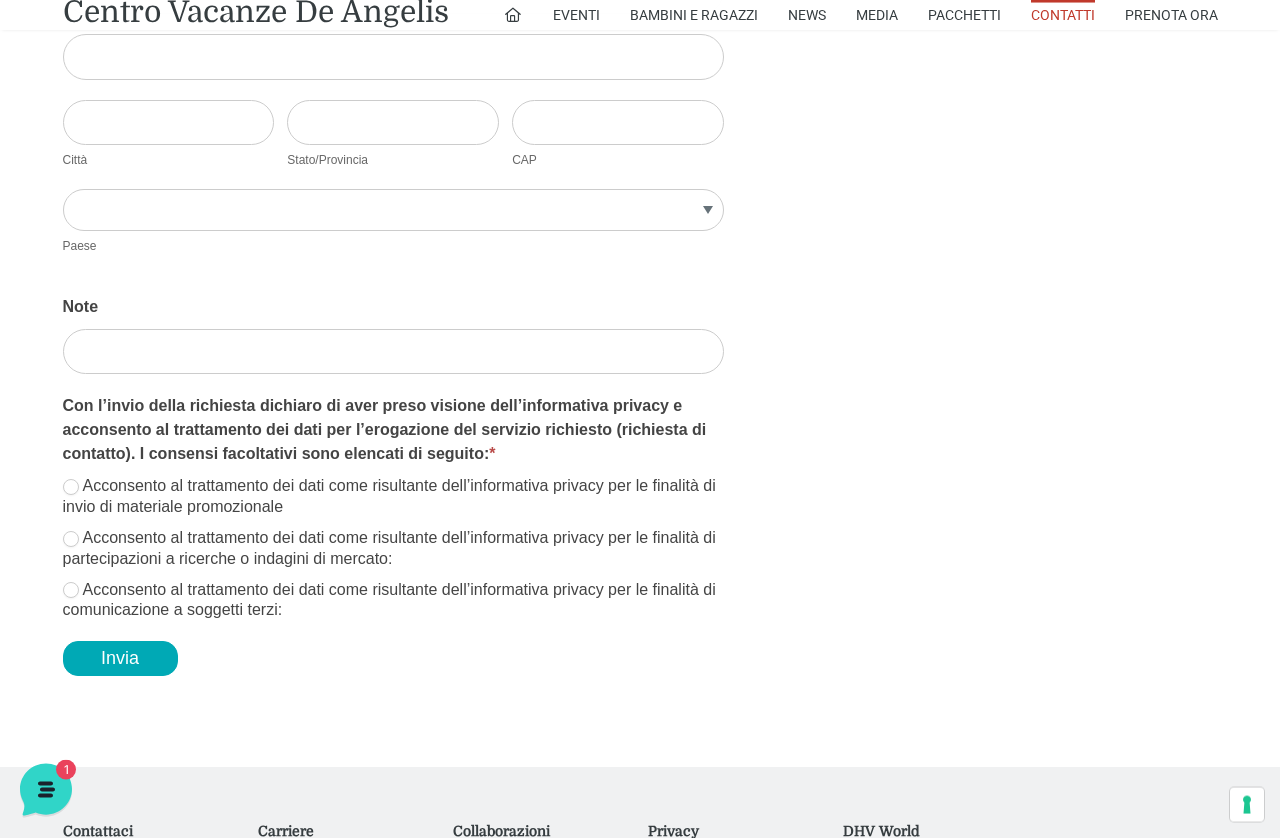 scroll, scrollTop: 3285, scrollLeft: 0, axis: vertical 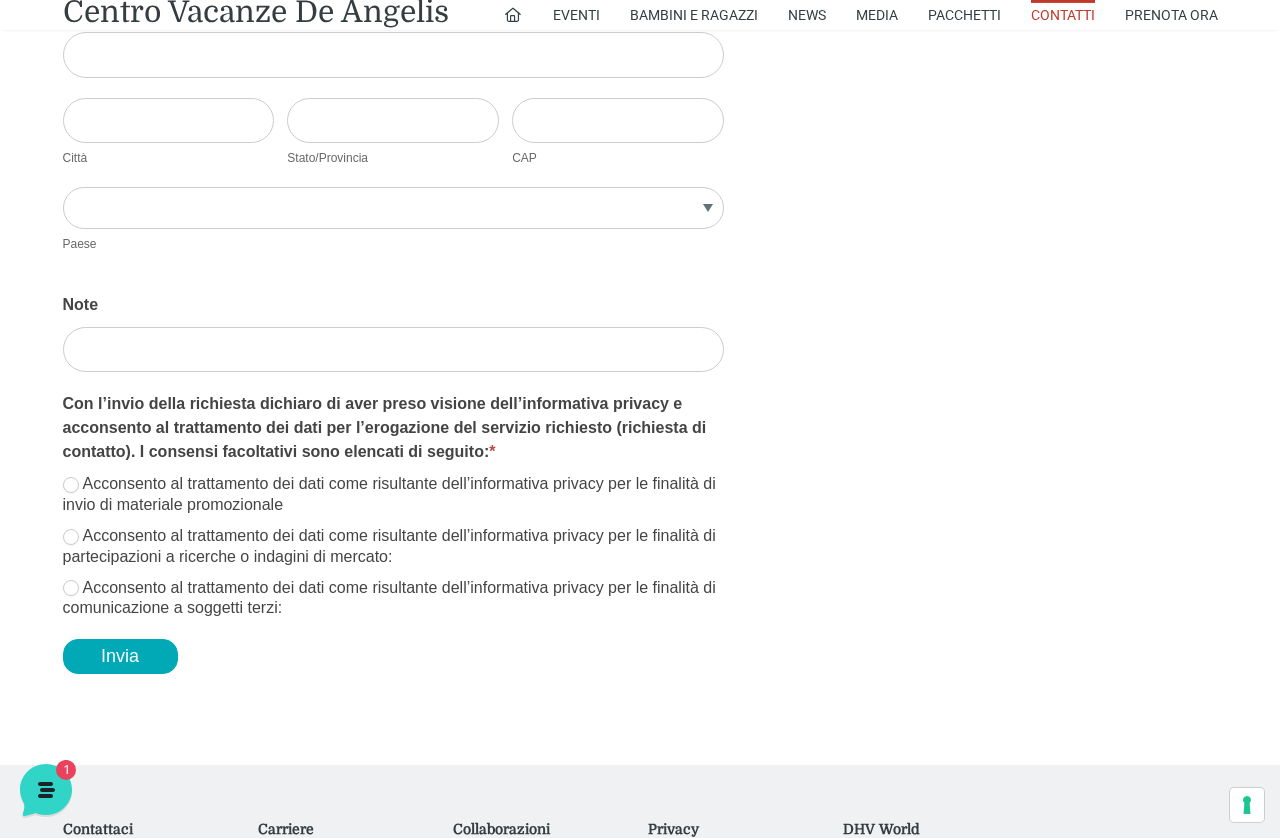 click on "Invia" at bounding box center [120, 656] 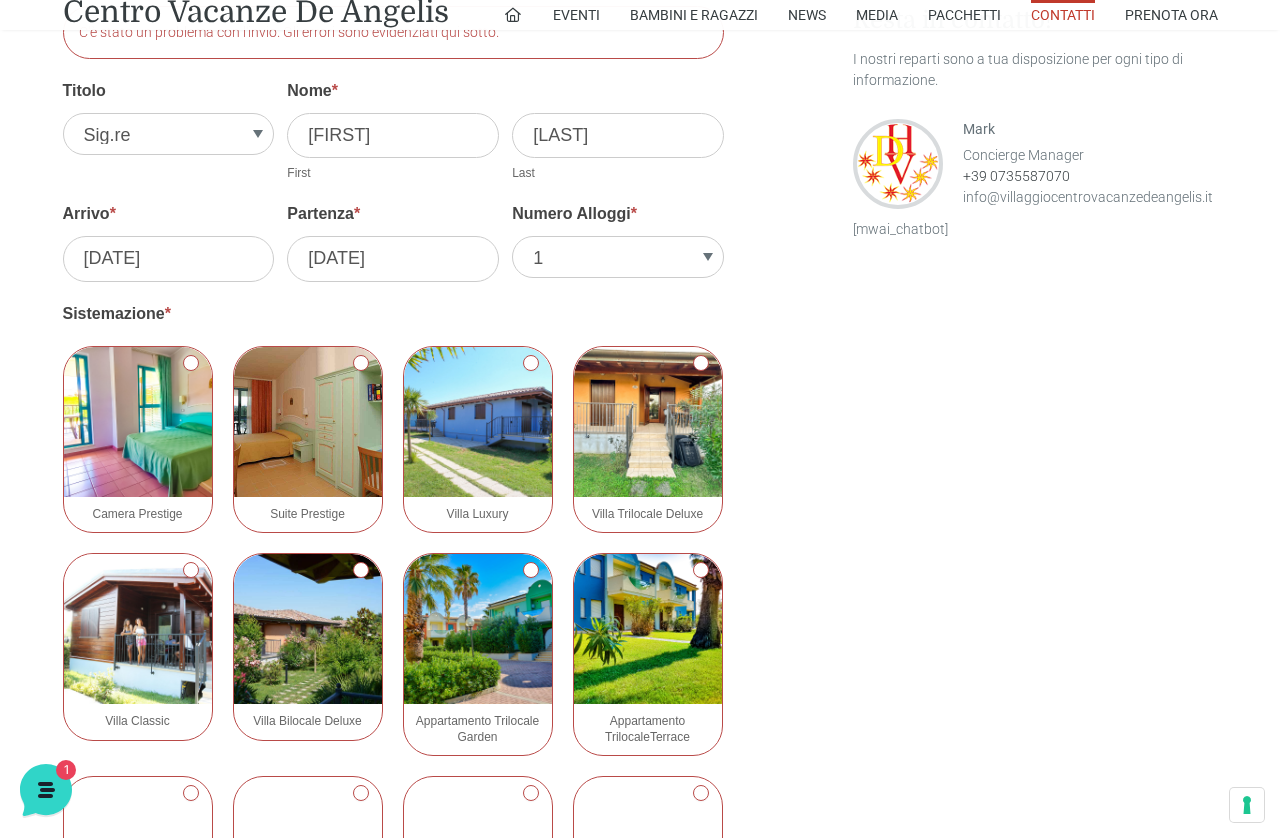 scroll, scrollTop: 0, scrollLeft: 0, axis: both 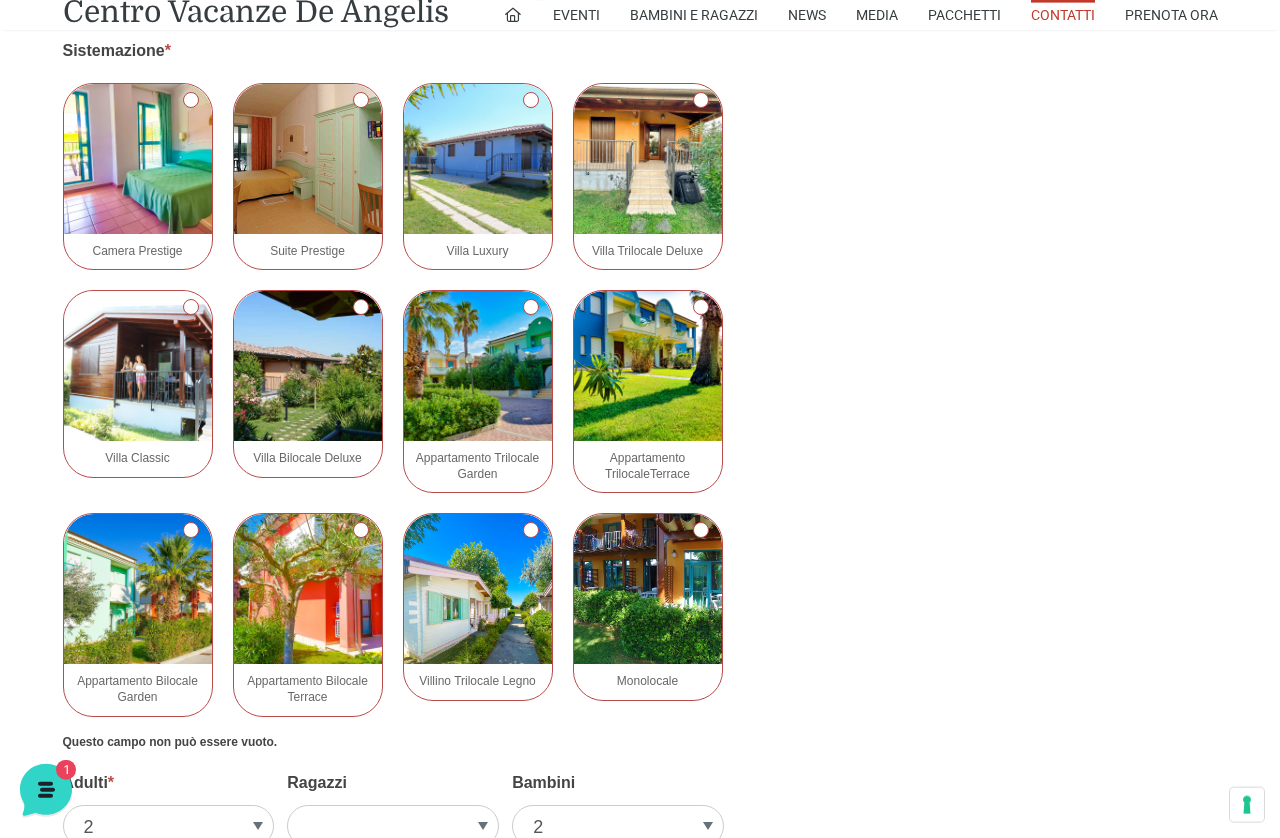 click at bounding box center [138, 159] 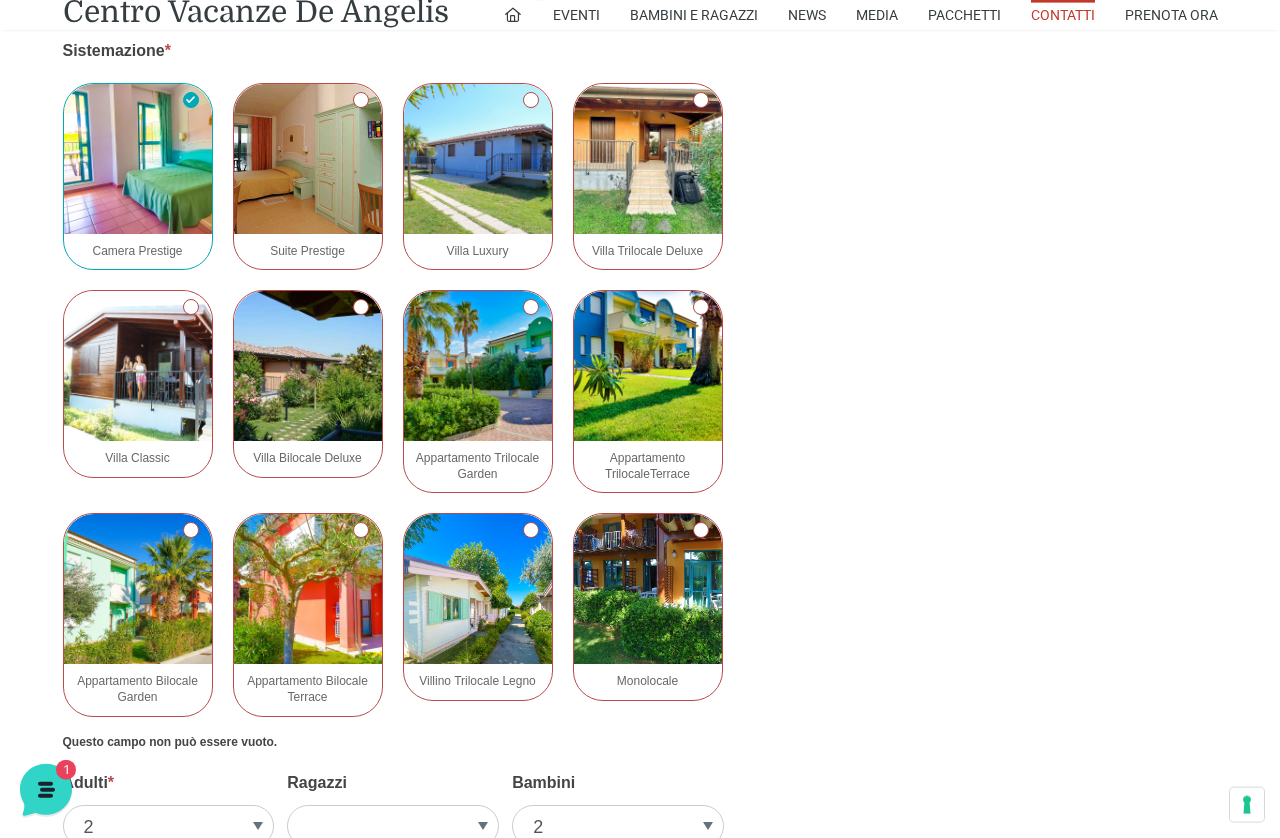 scroll, scrollTop: 2158, scrollLeft: 0, axis: vertical 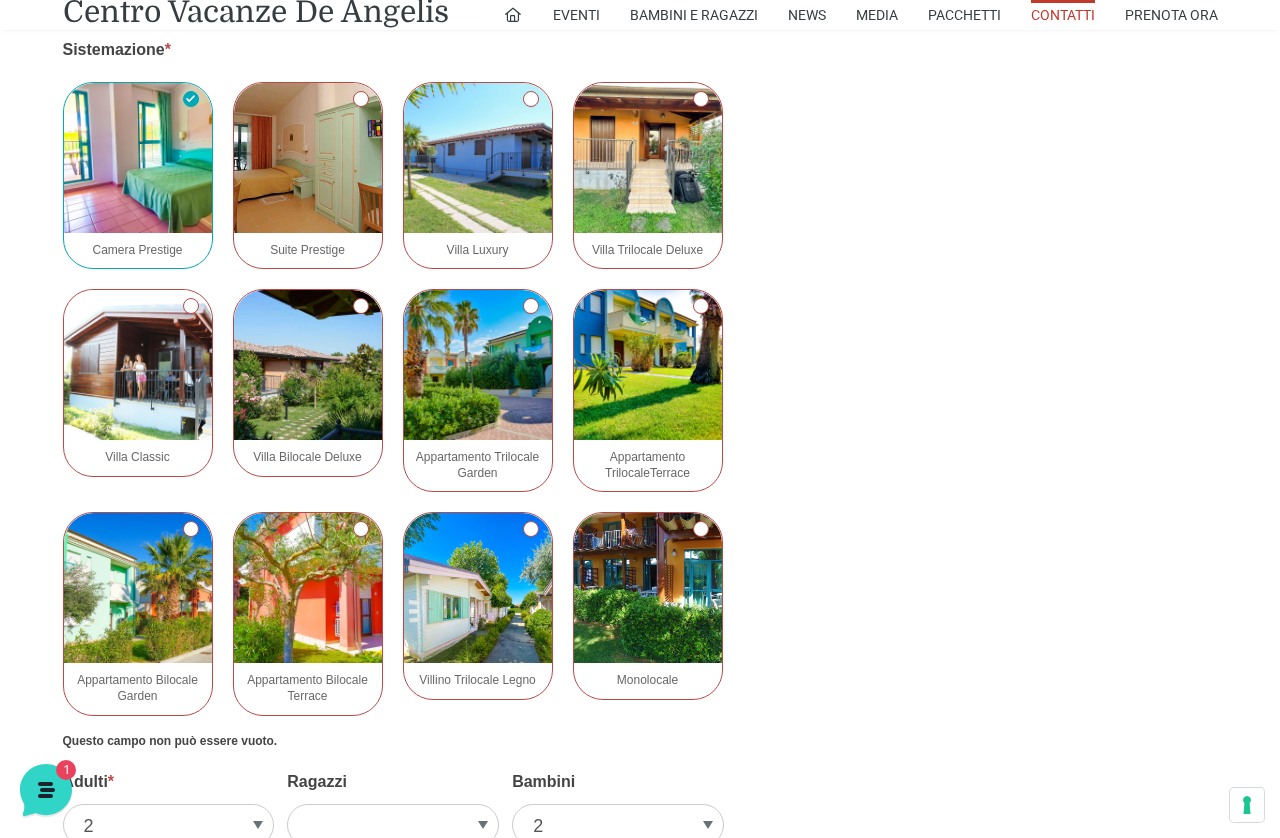 click at bounding box center [308, 158] 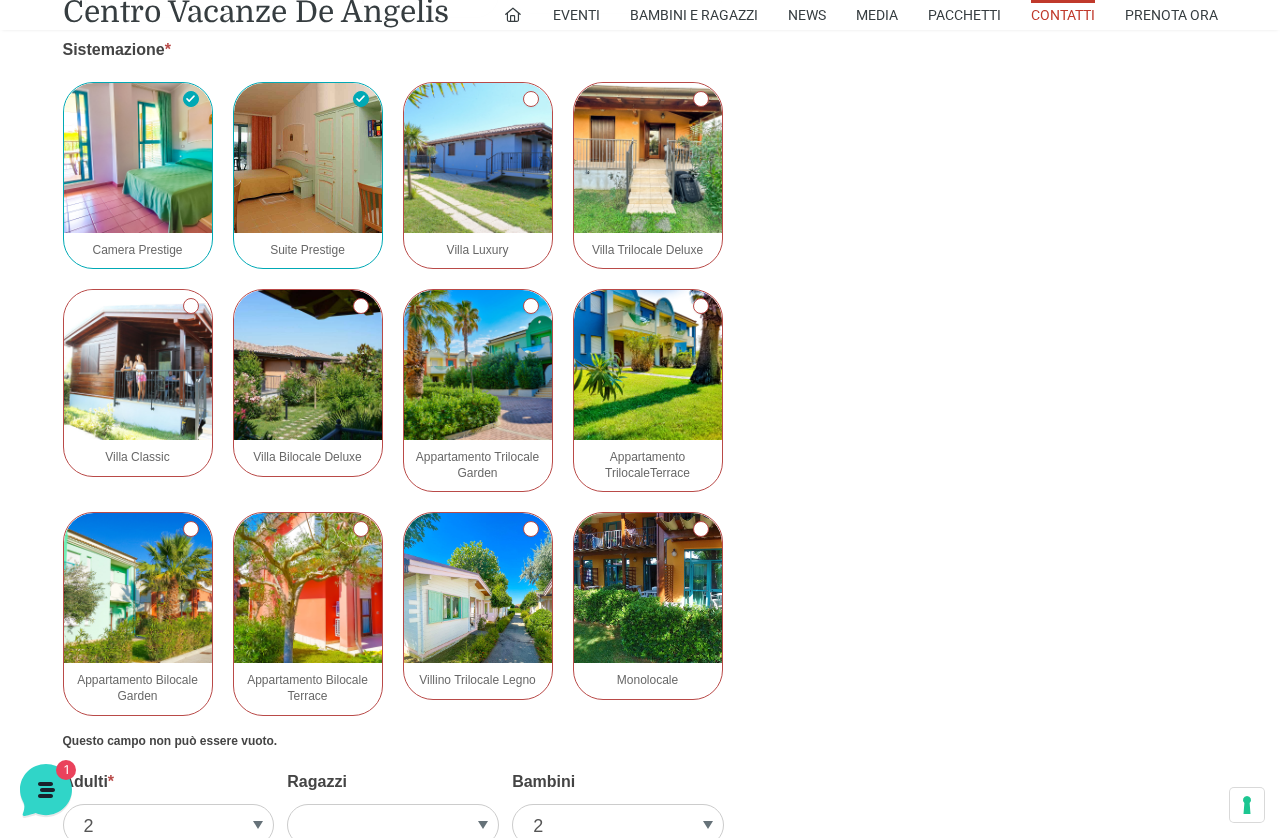 click at bounding box center [478, 158] 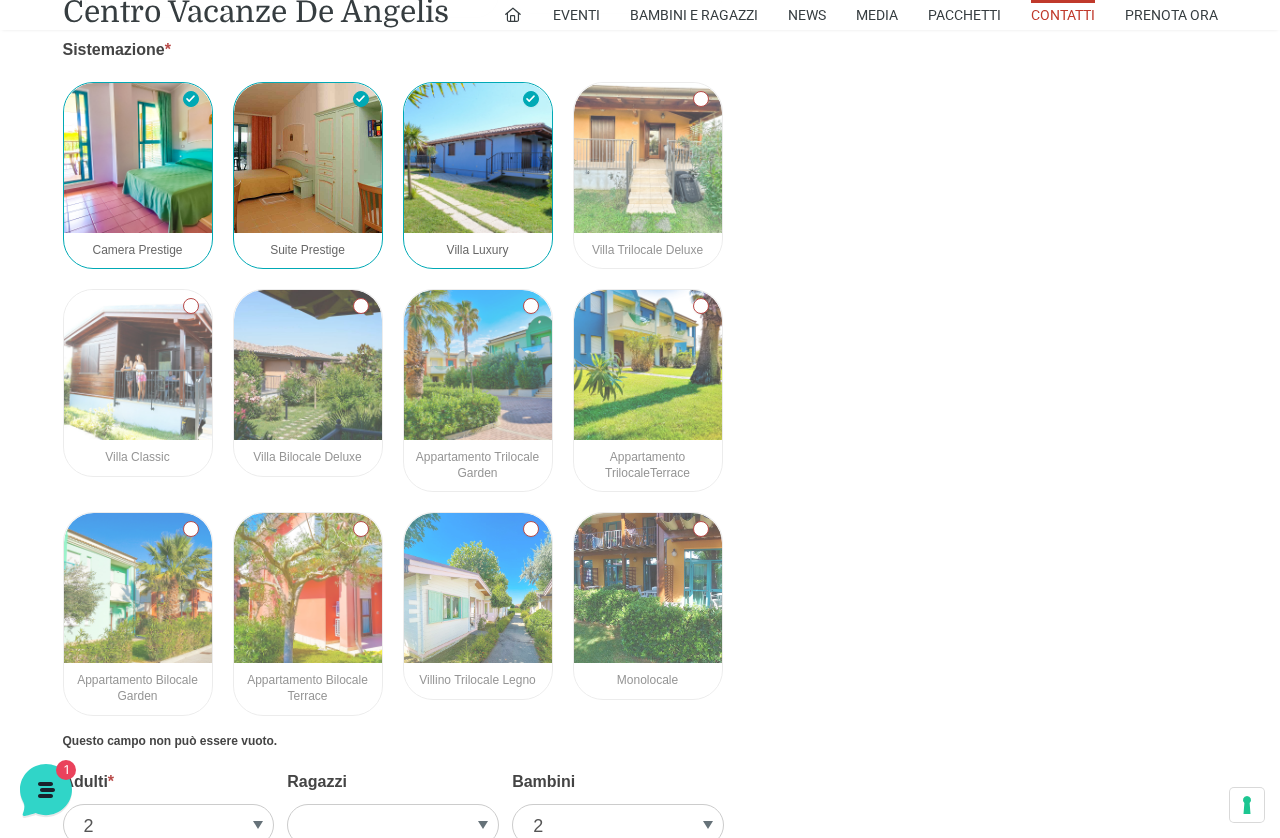 click on "Villa Trilocale Deluxe" at bounding box center [648, 176] 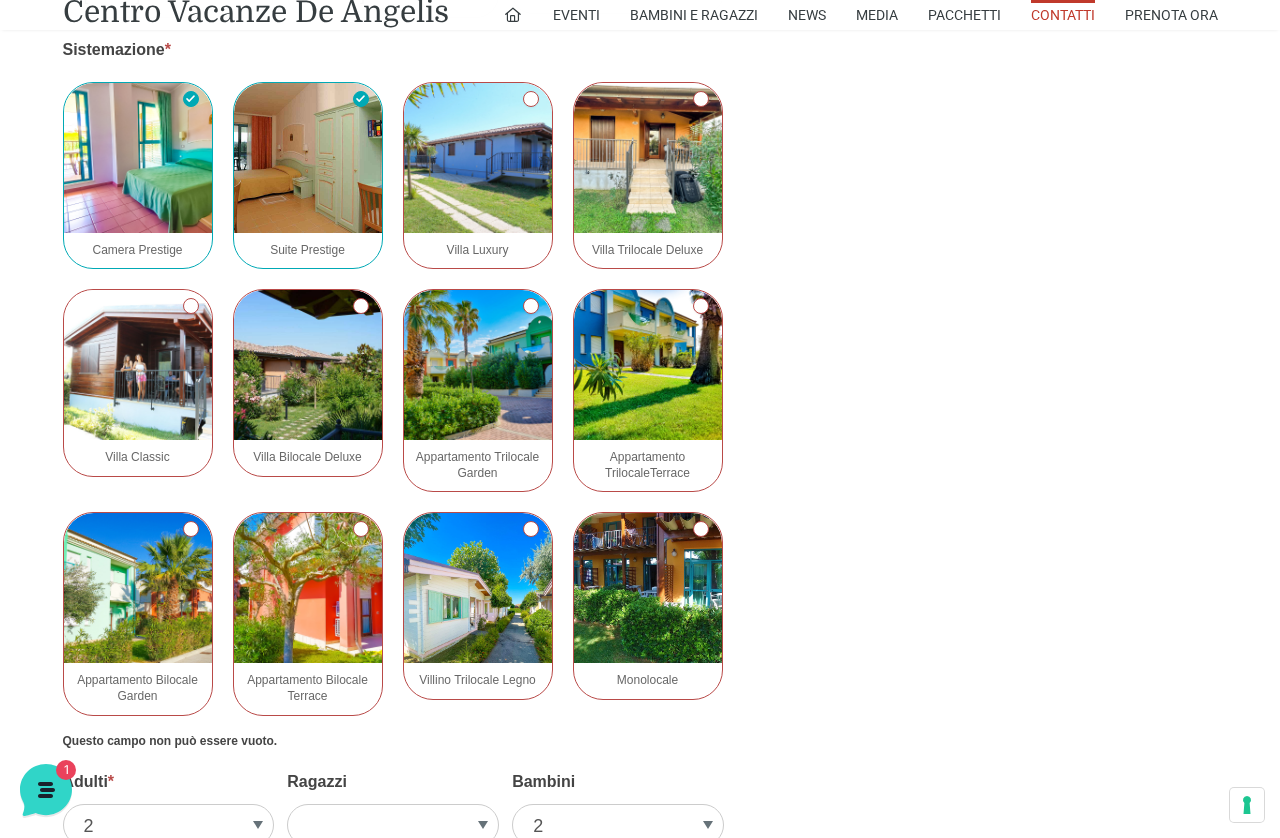 click on "Suite Prestige" at bounding box center [308, 176] 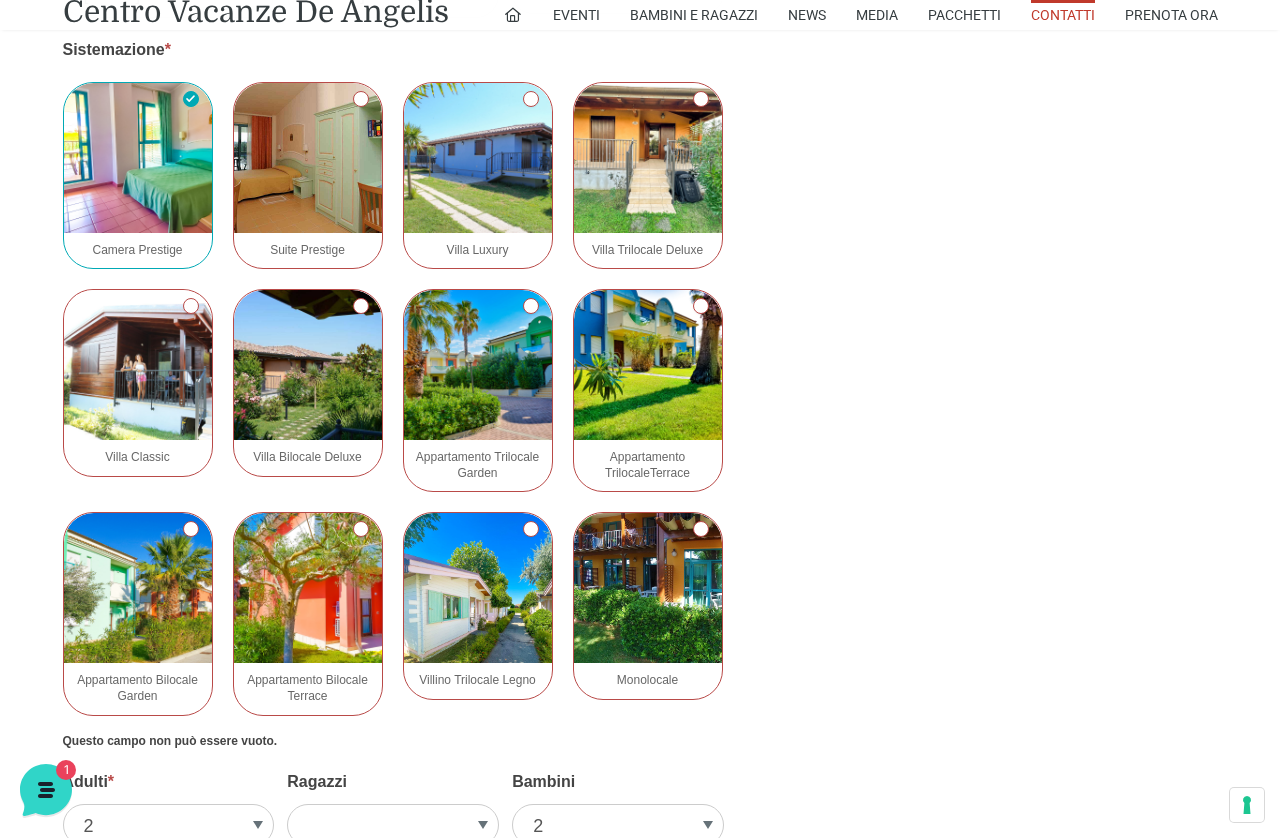 click on "Suite Prestige" at bounding box center (361, 99) 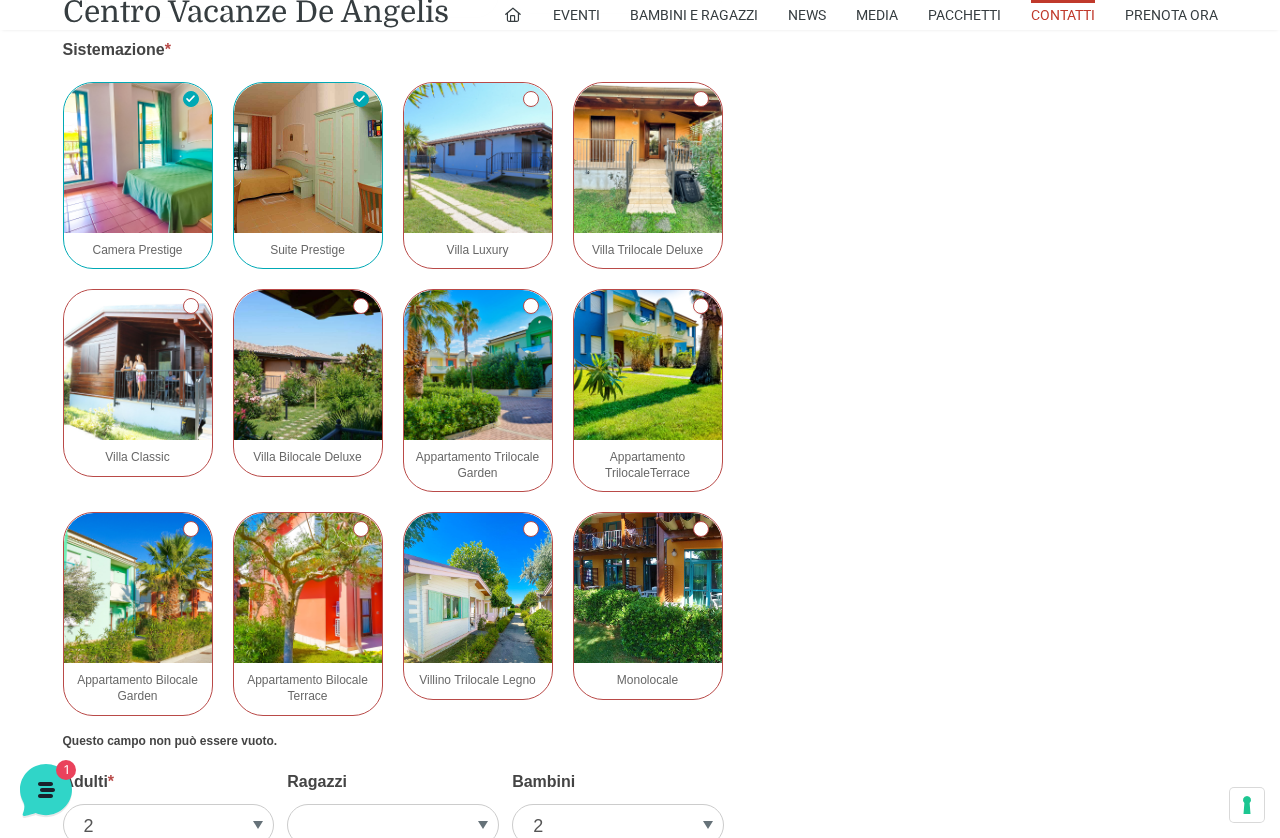 click at bounding box center [478, 158] 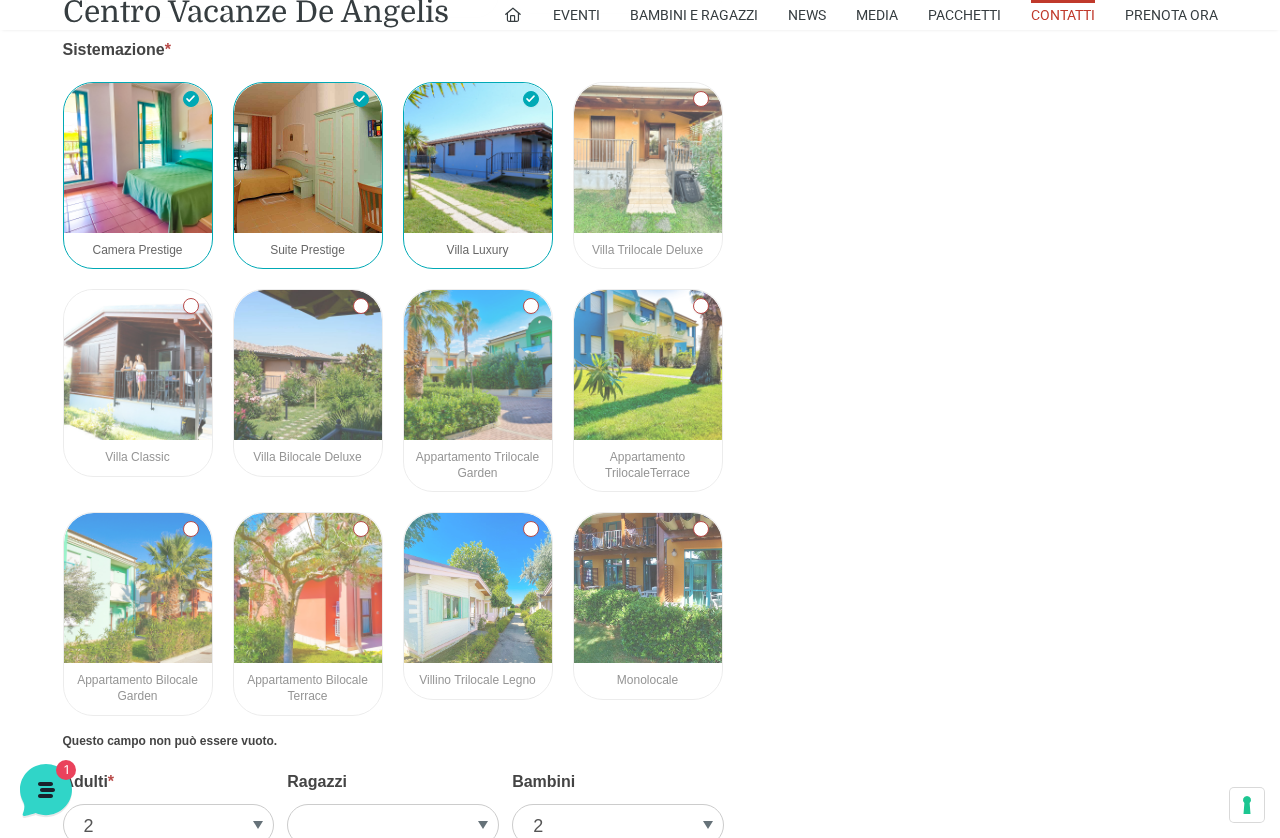 click at bounding box center [648, 158] 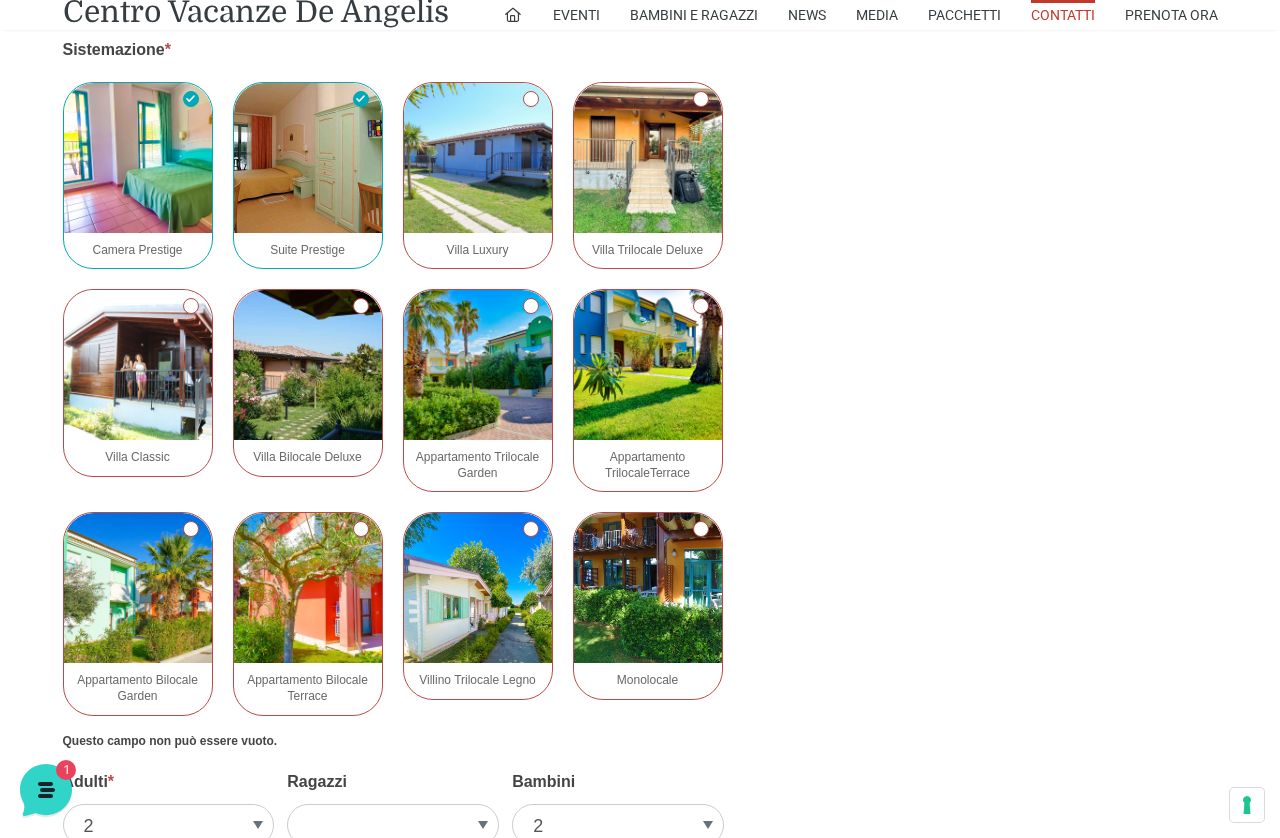 click at bounding box center [308, 158] 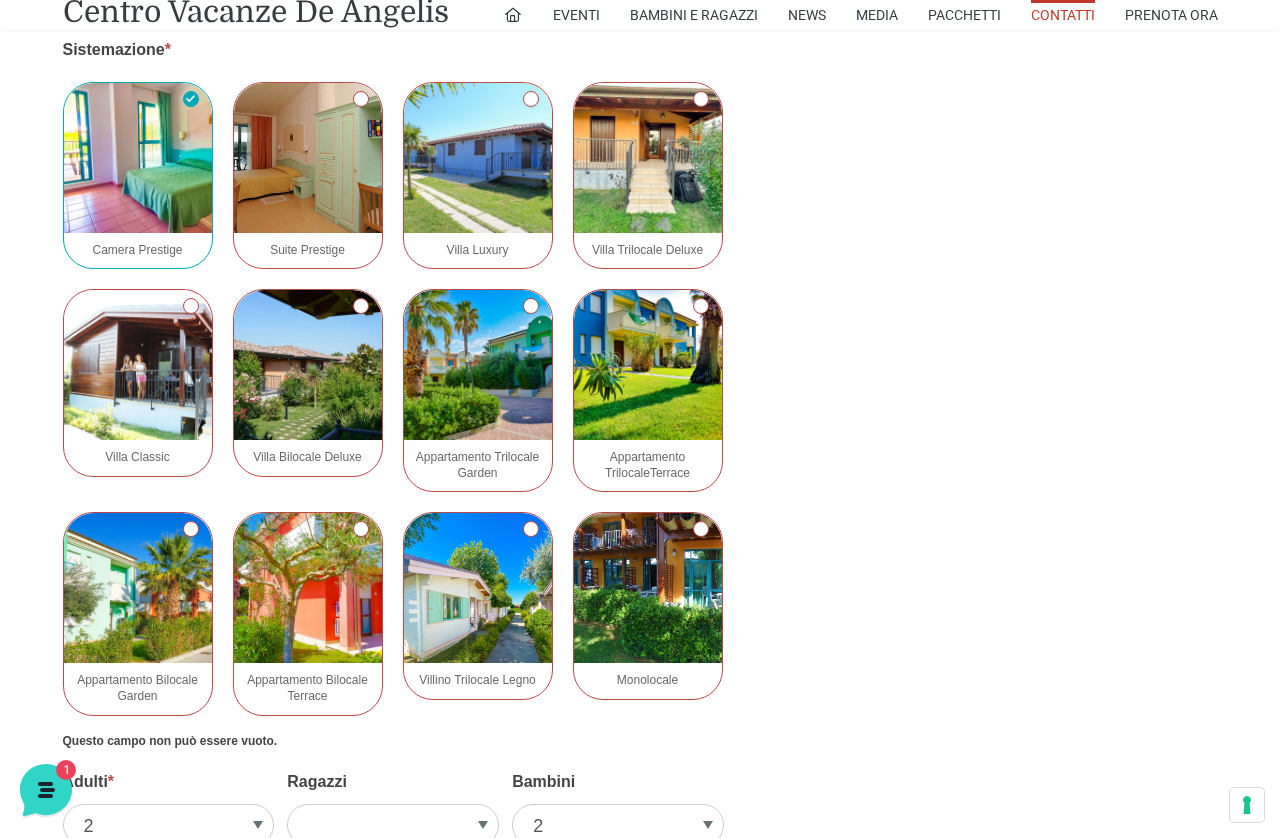 click on "Camera Prestige" at bounding box center (191, 99) 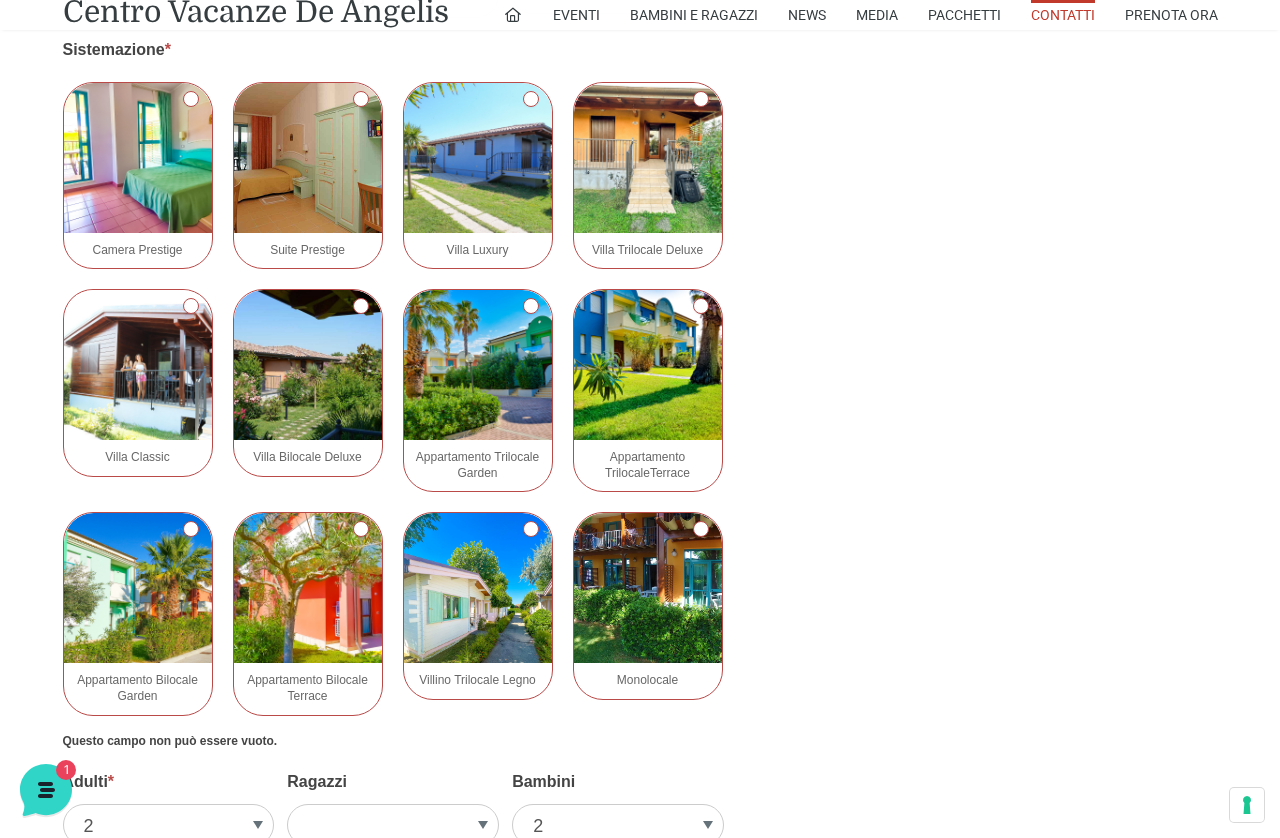 click at bounding box center (138, 158) 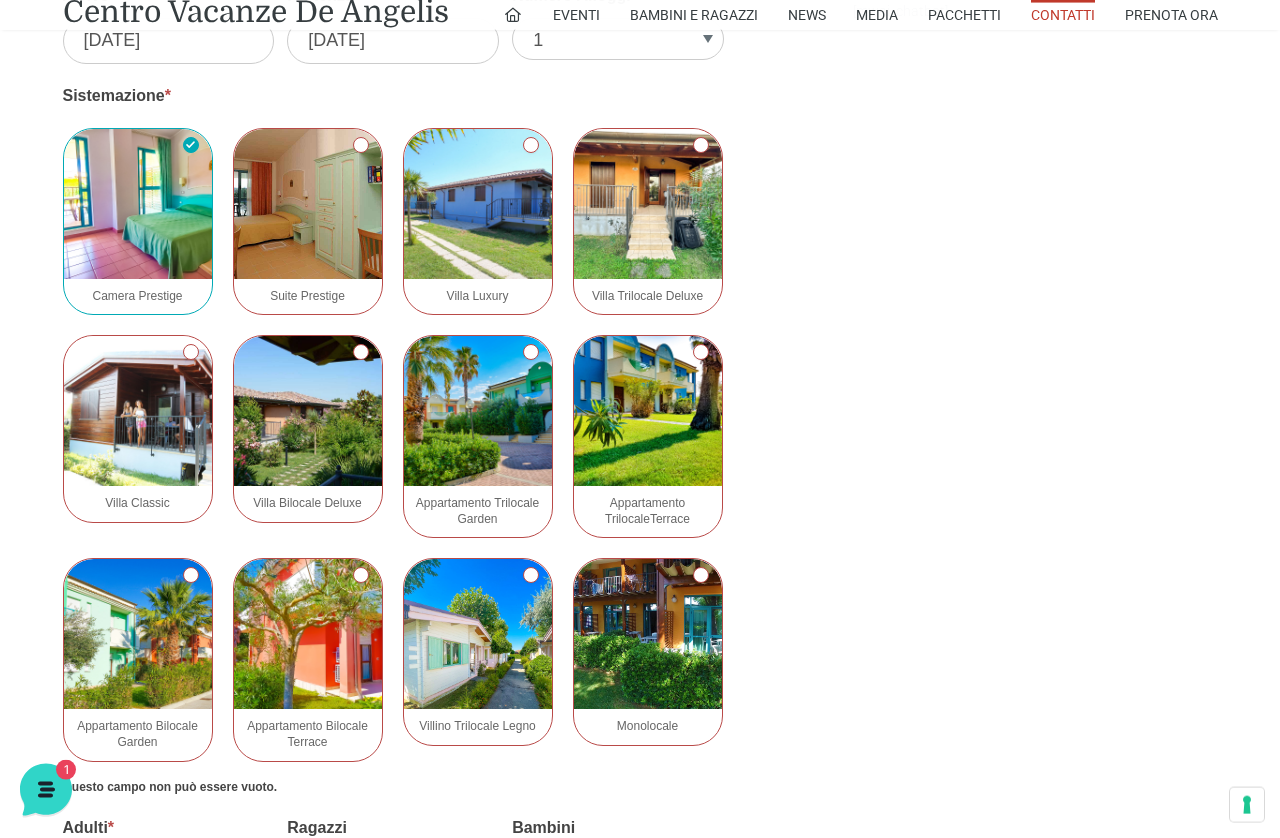 scroll, scrollTop: 2114, scrollLeft: 0, axis: vertical 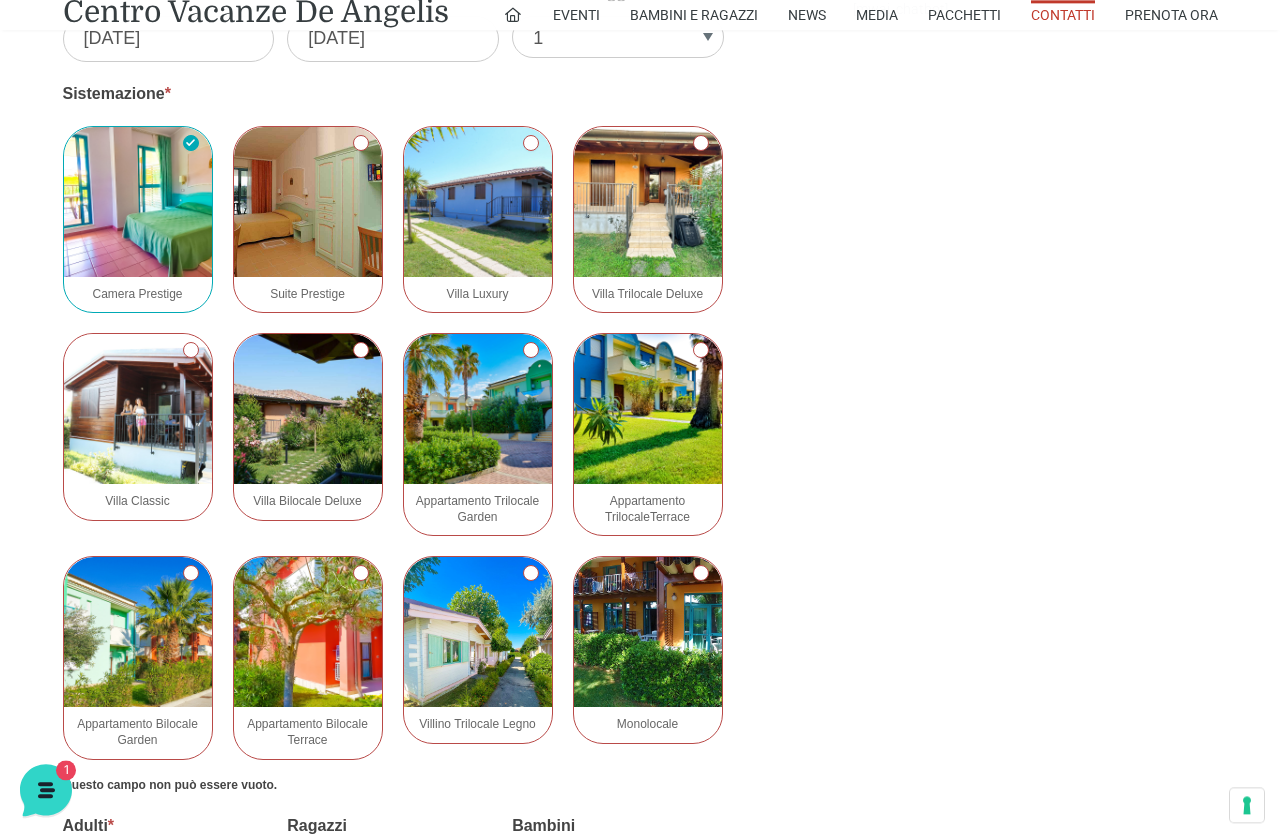 click on "Monolocale" at bounding box center (701, 573) 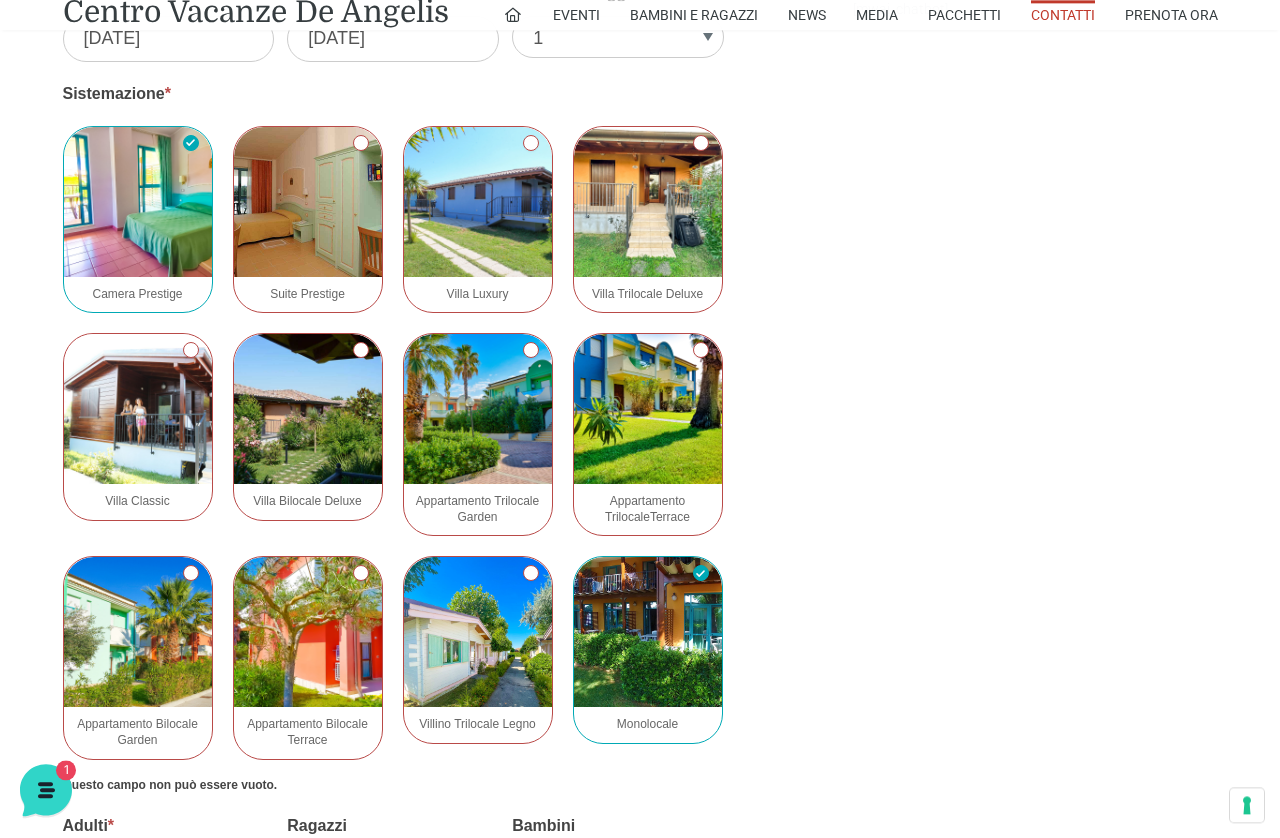 scroll, scrollTop: 2114, scrollLeft: 0, axis: vertical 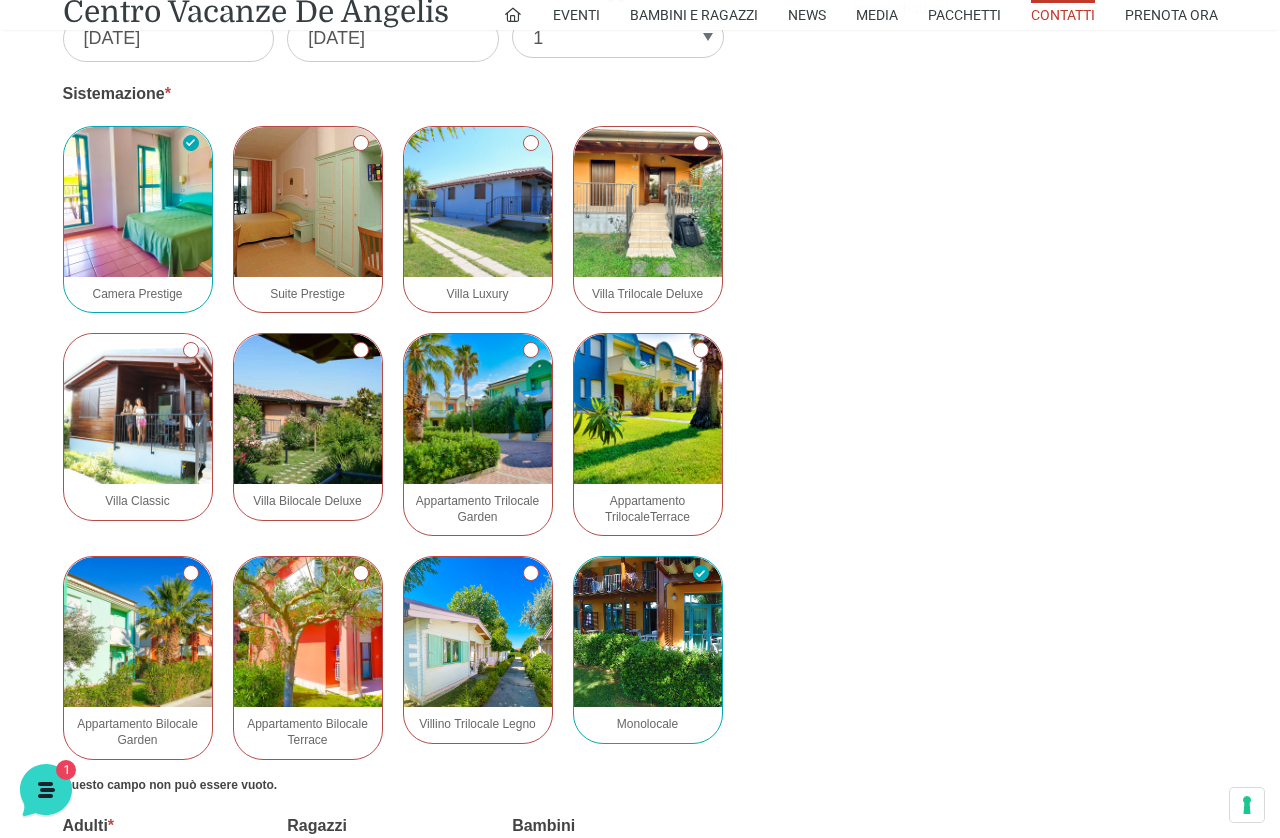 click on "Appartamento Bilocale Terrace" at bounding box center (361, 573) 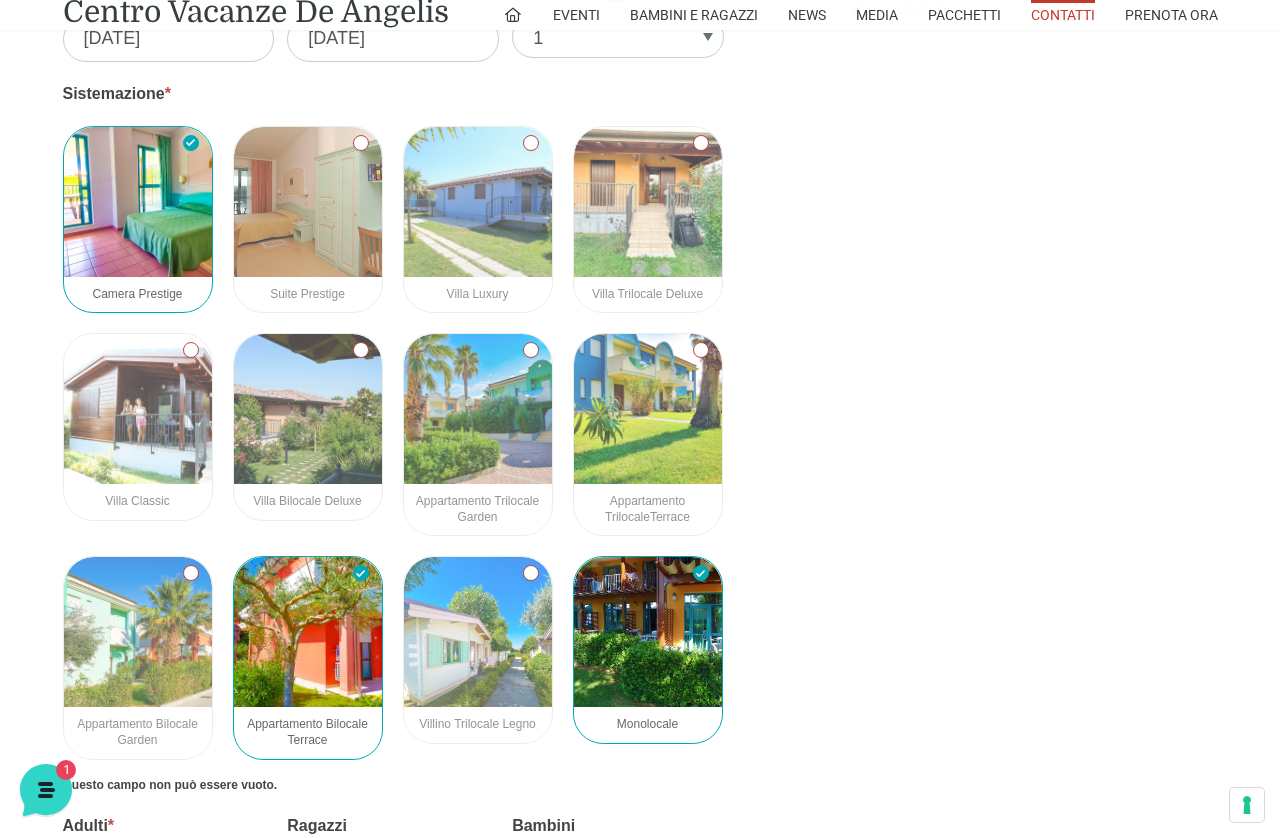 click on "Villino Trilocale Legno" at bounding box center [478, 650] 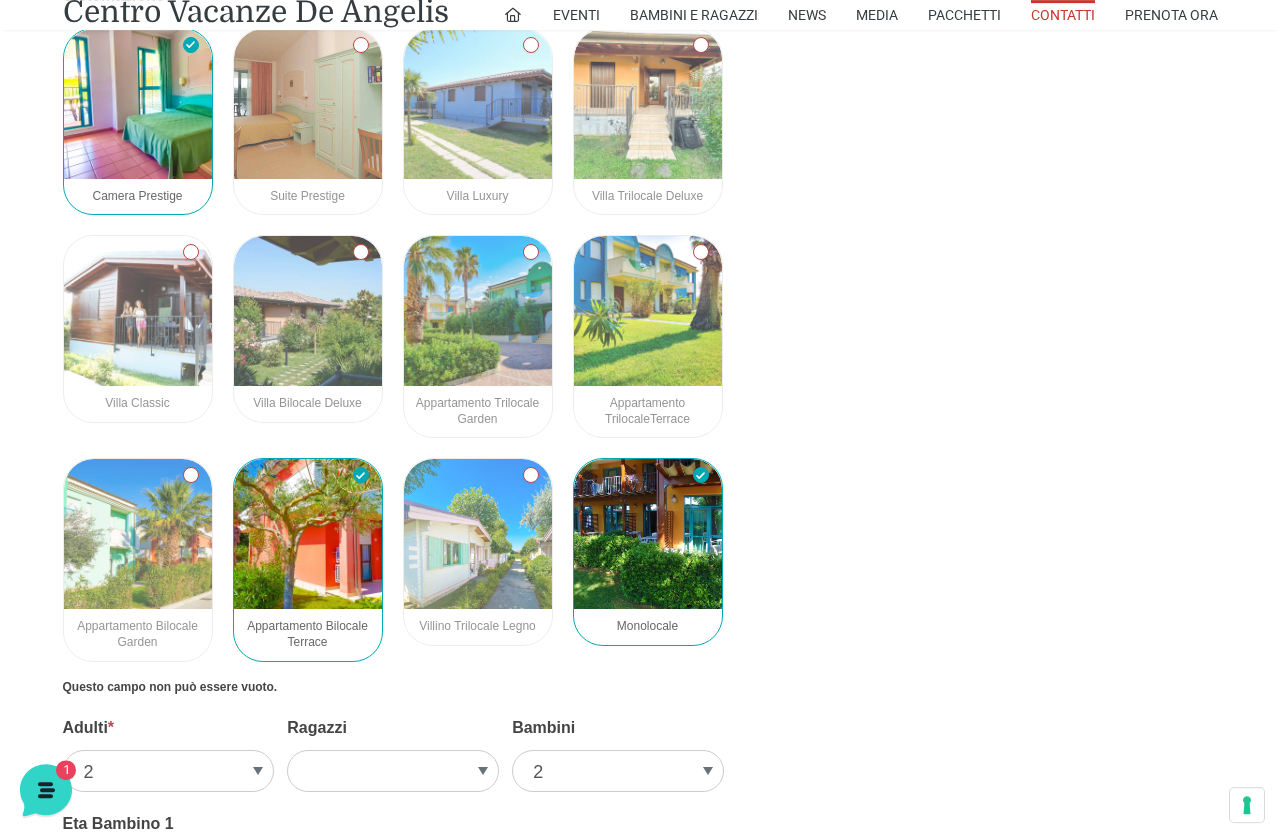 scroll, scrollTop: 2229, scrollLeft: 0, axis: vertical 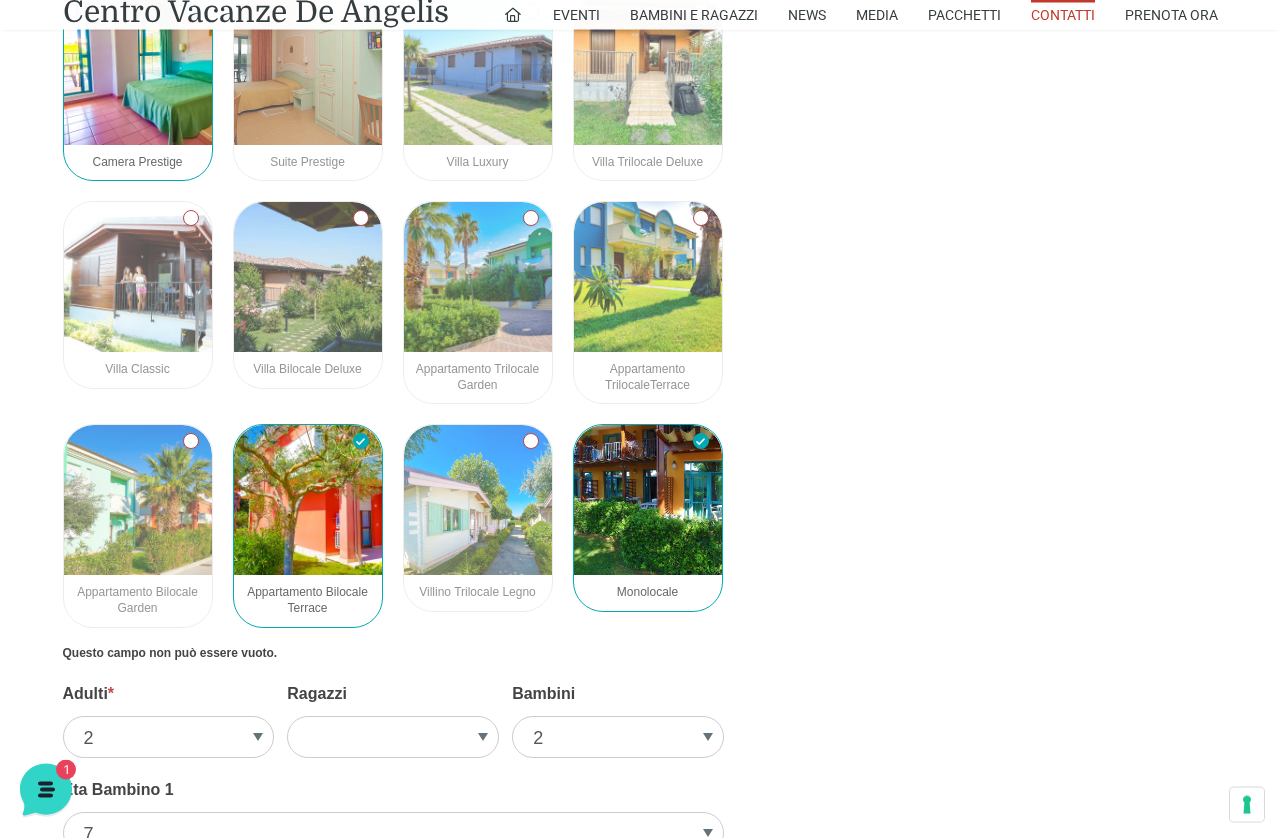 click at bounding box center [308, 500] 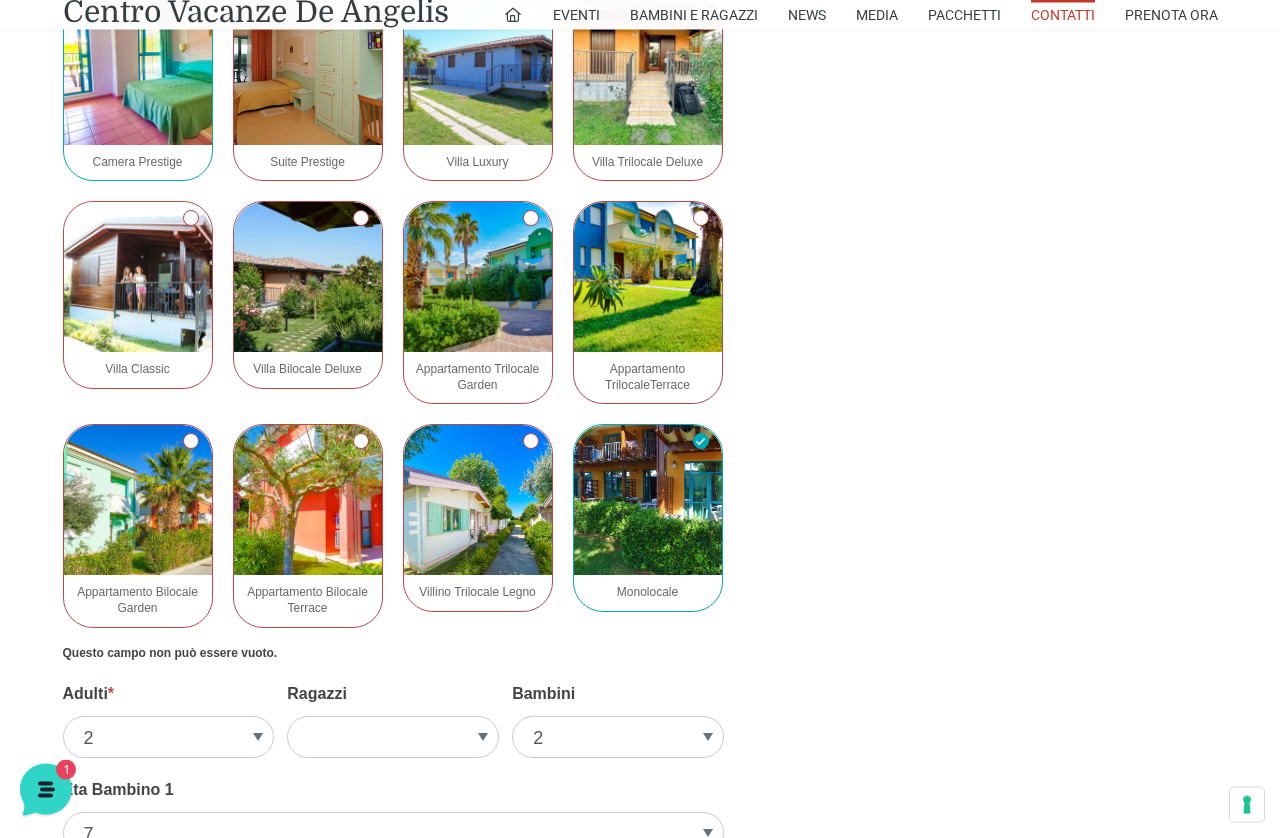 scroll, scrollTop: 2247, scrollLeft: 0, axis: vertical 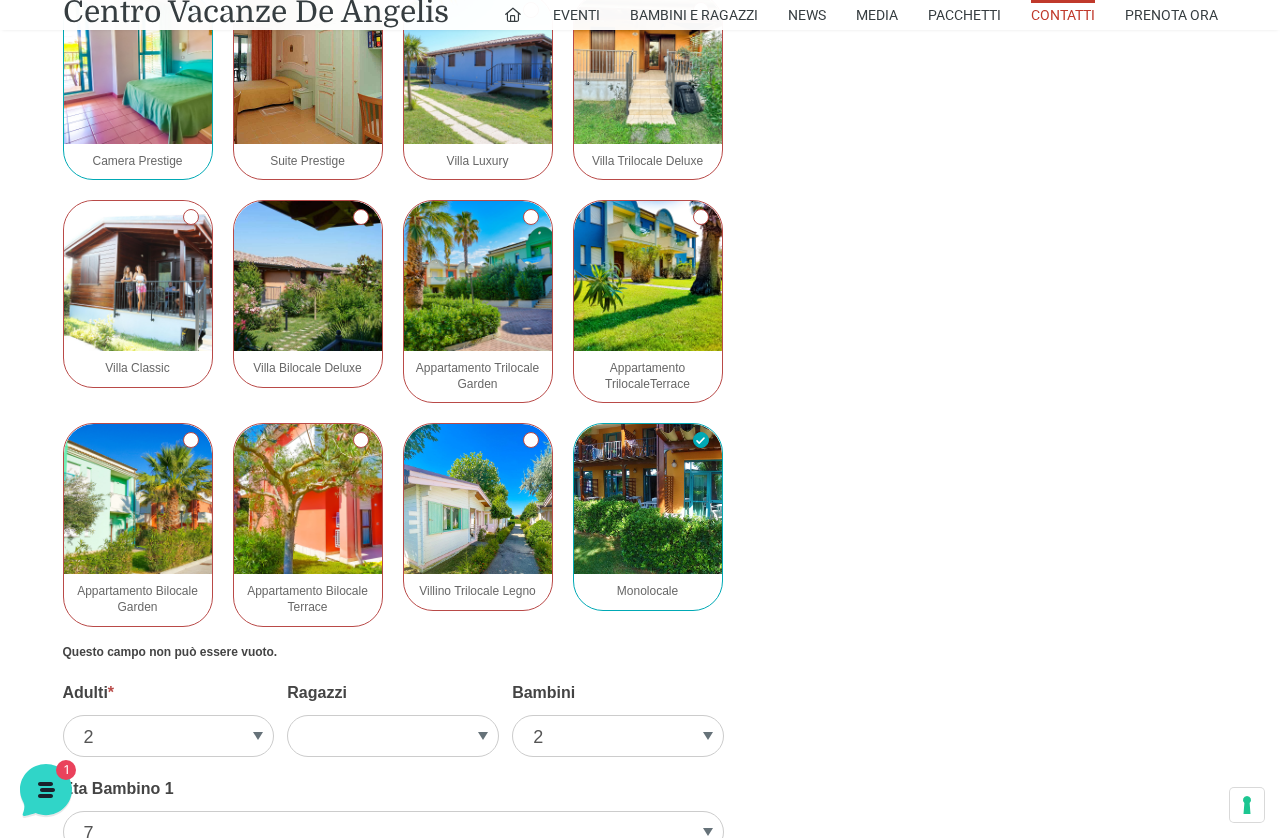 click on "Villino Trilocale Legno" at bounding box center (531, 440) 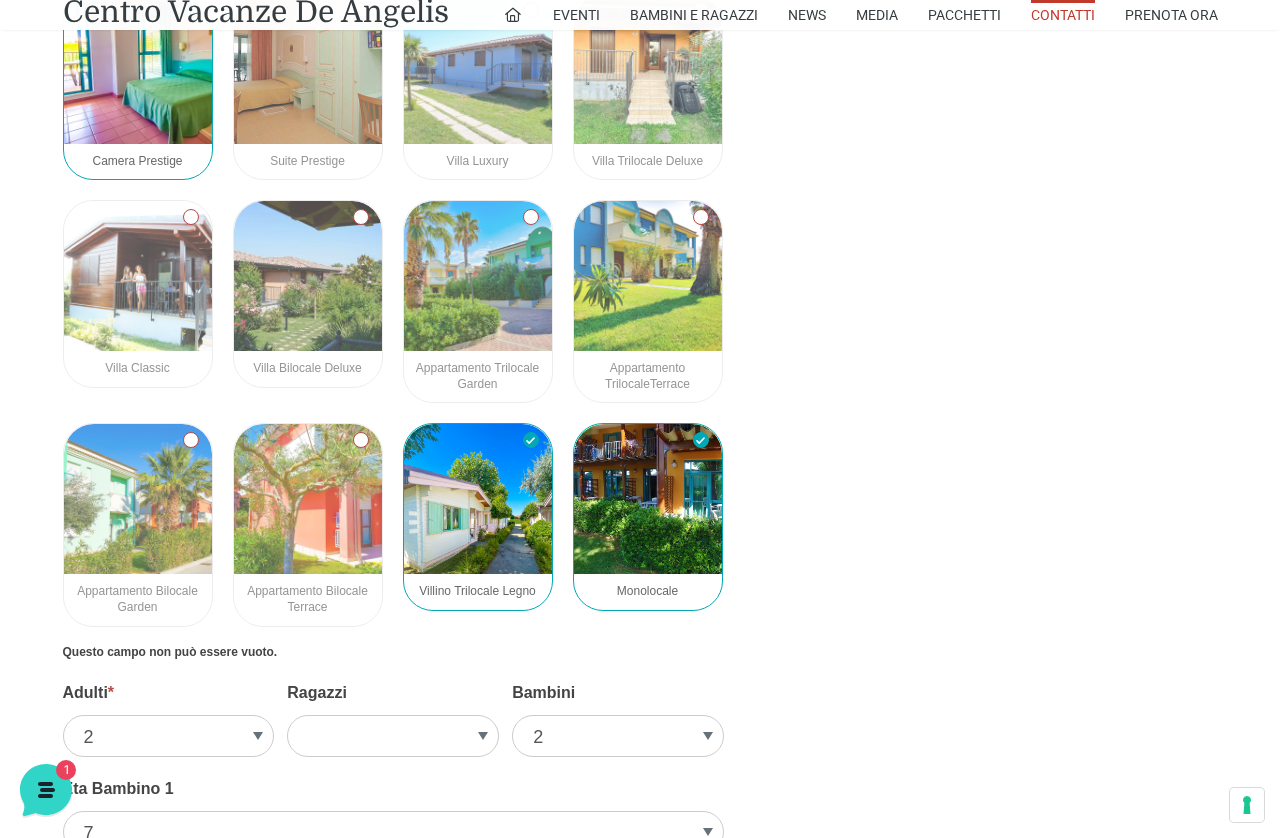 click at bounding box center [478, 499] 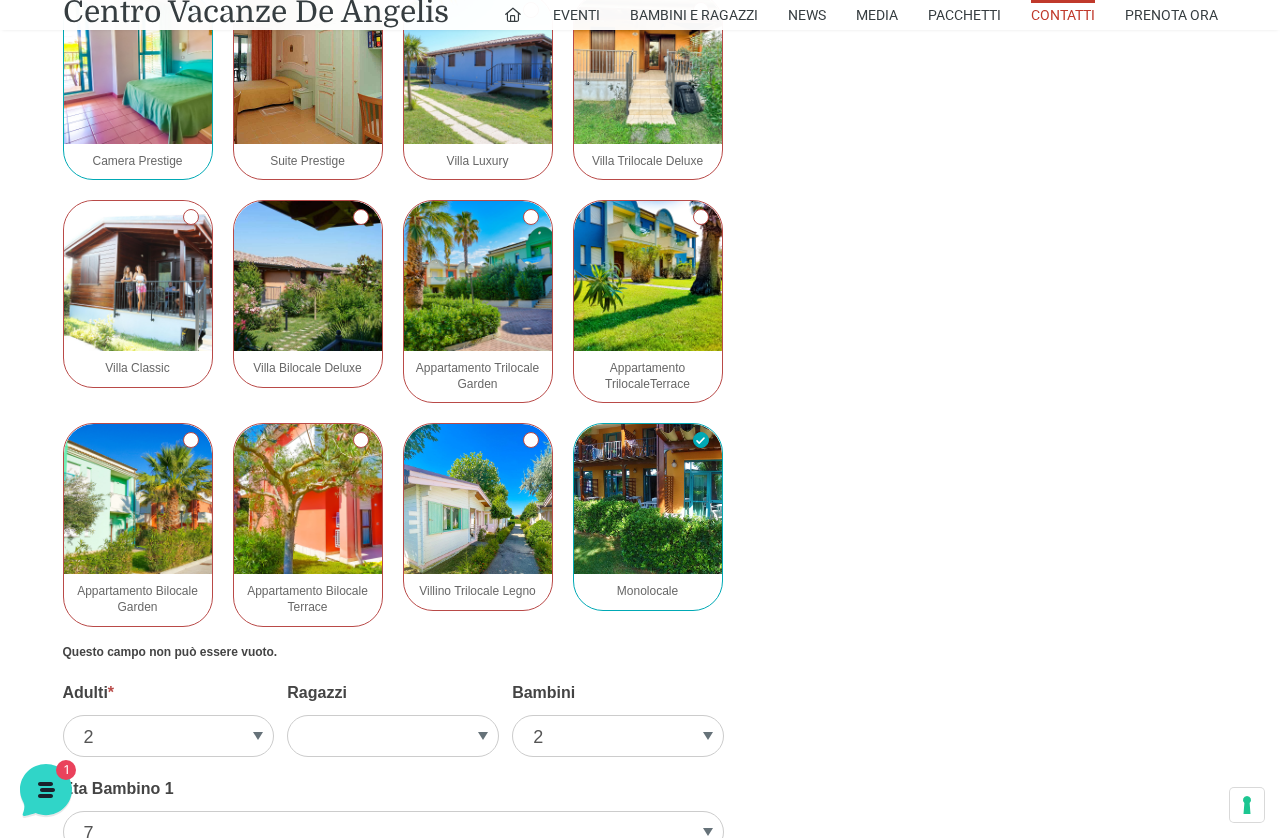 click at bounding box center (648, 276) 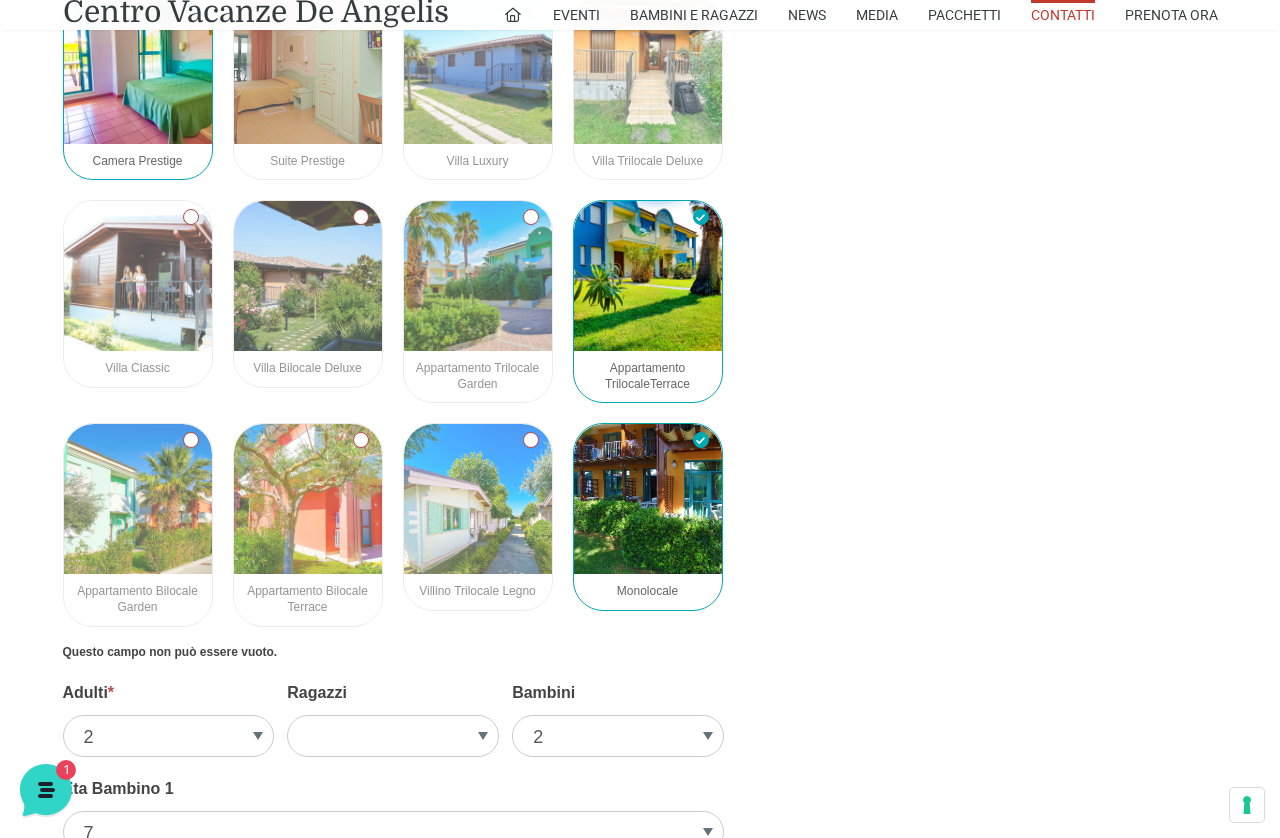 click on "Appartamento TrilocaleTerrace" at bounding box center (701, 217) 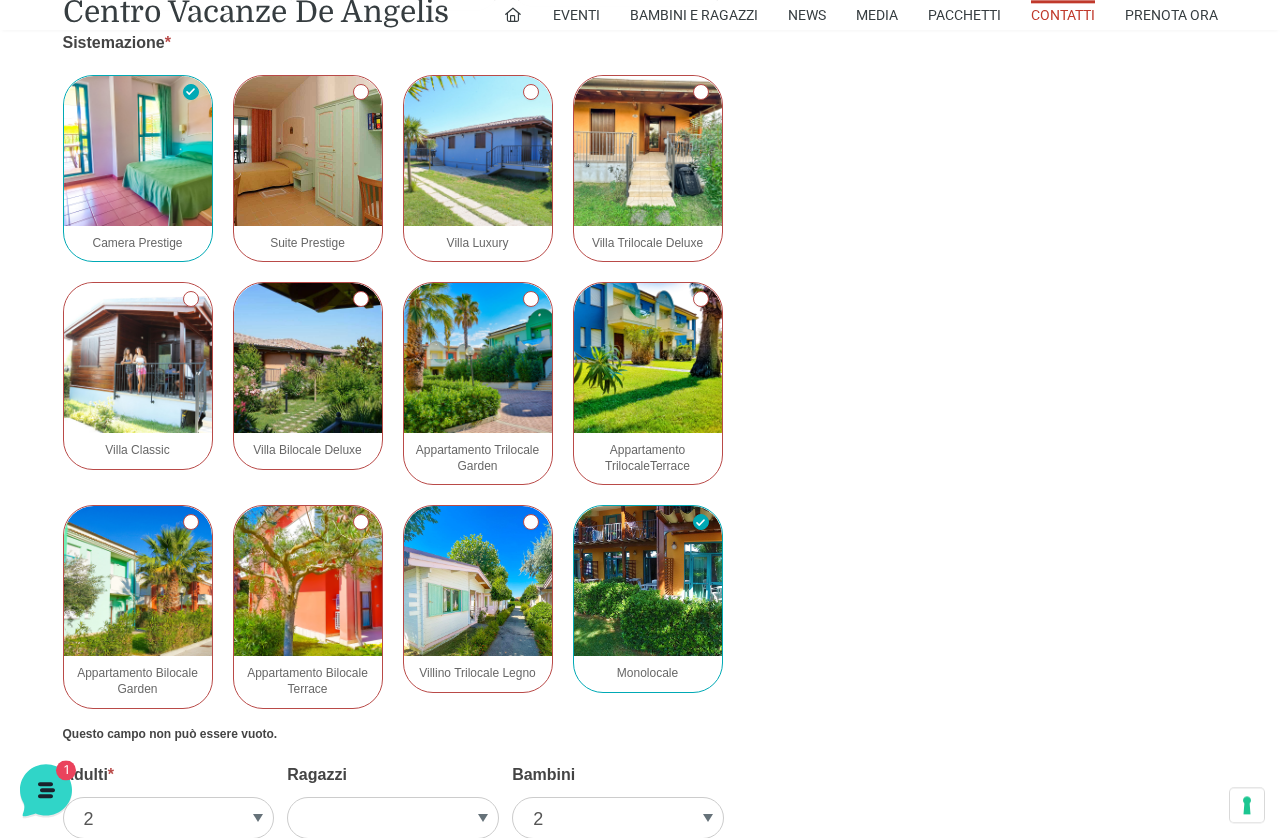 scroll, scrollTop: 2164, scrollLeft: 0, axis: vertical 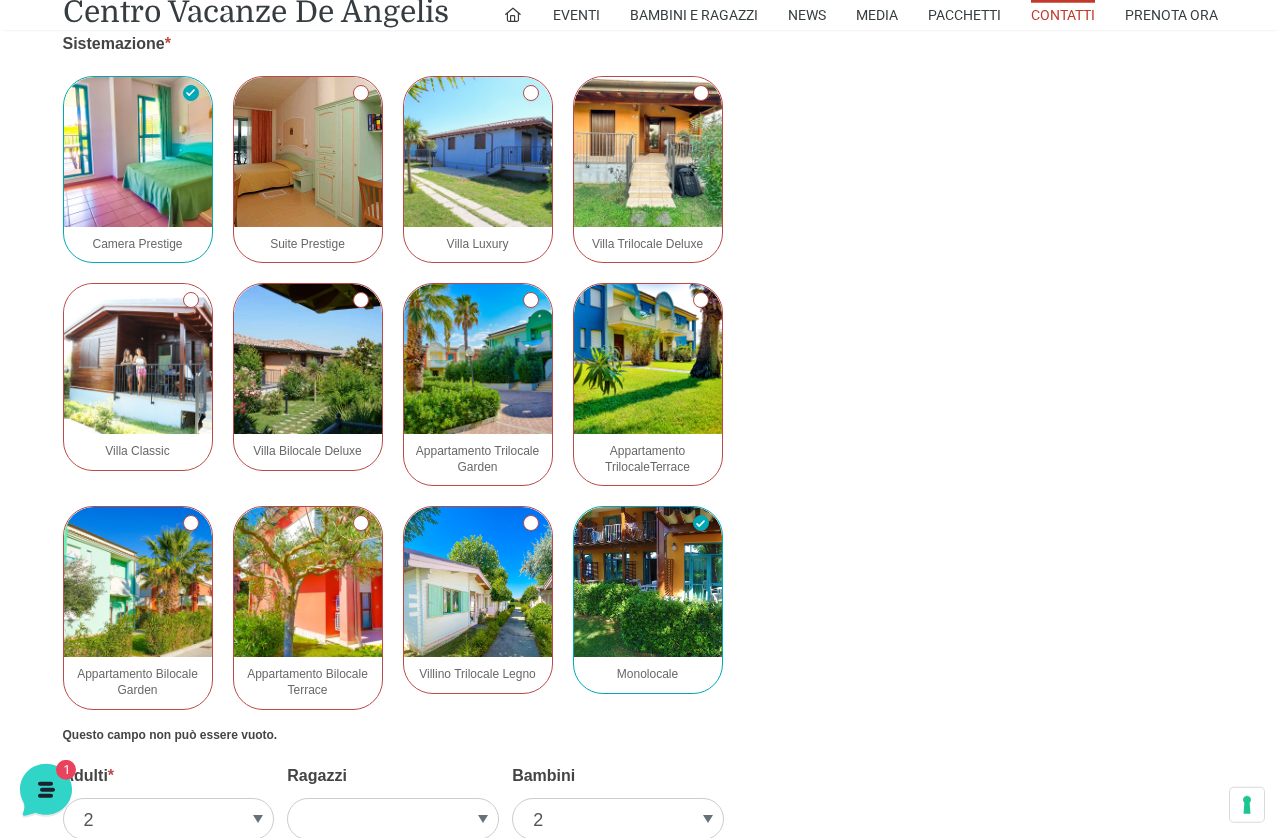 click on "Appartamento Bilocale Terrace" at bounding box center (361, 523) 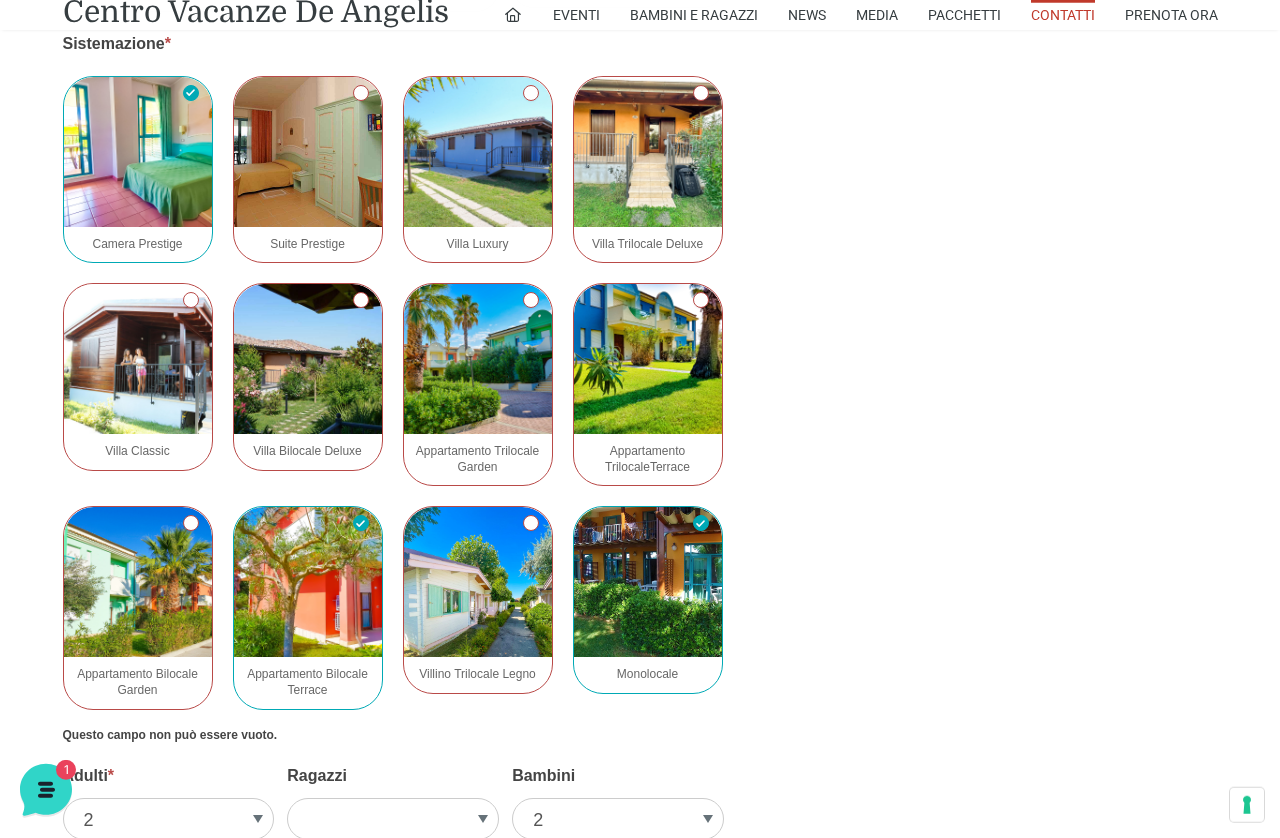 scroll, scrollTop: 2165, scrollLeft: 0, axis: vertical 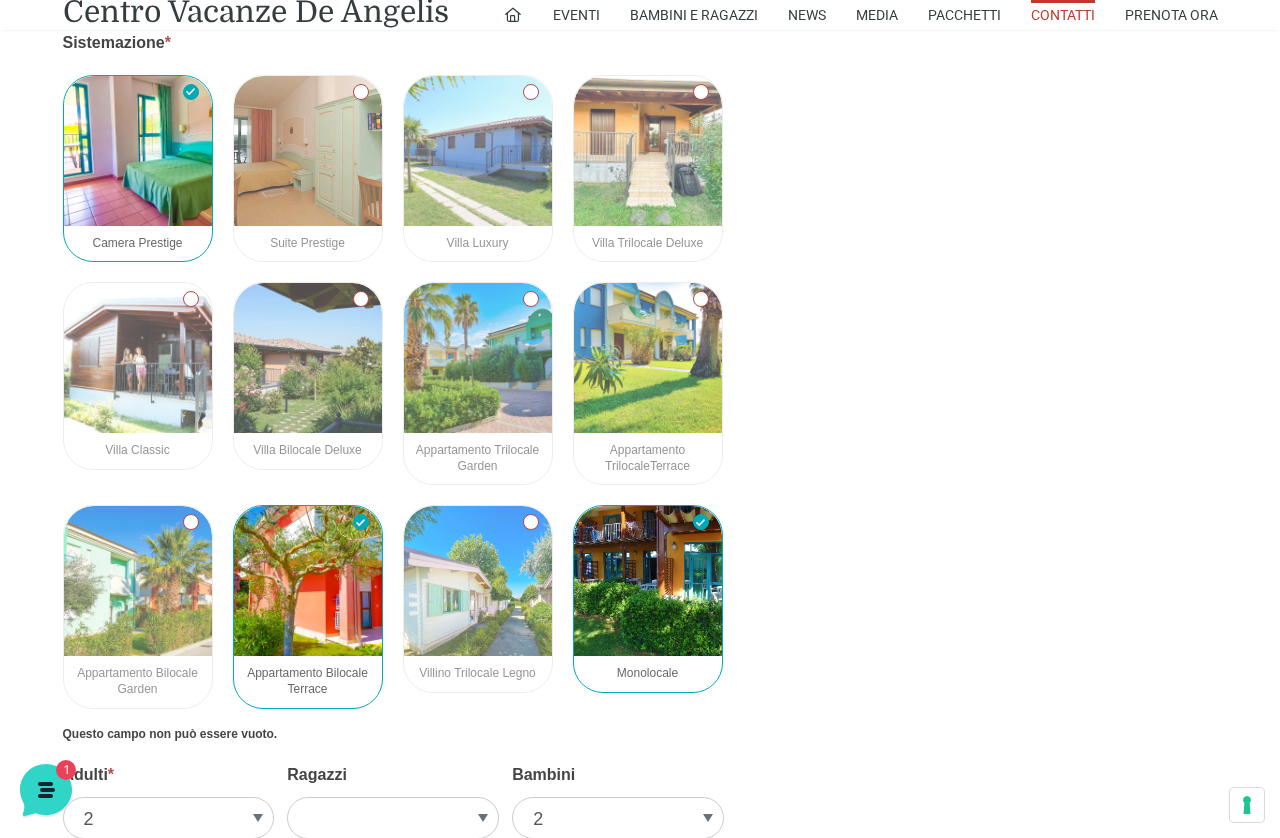 click at bounding box center (138, 581) 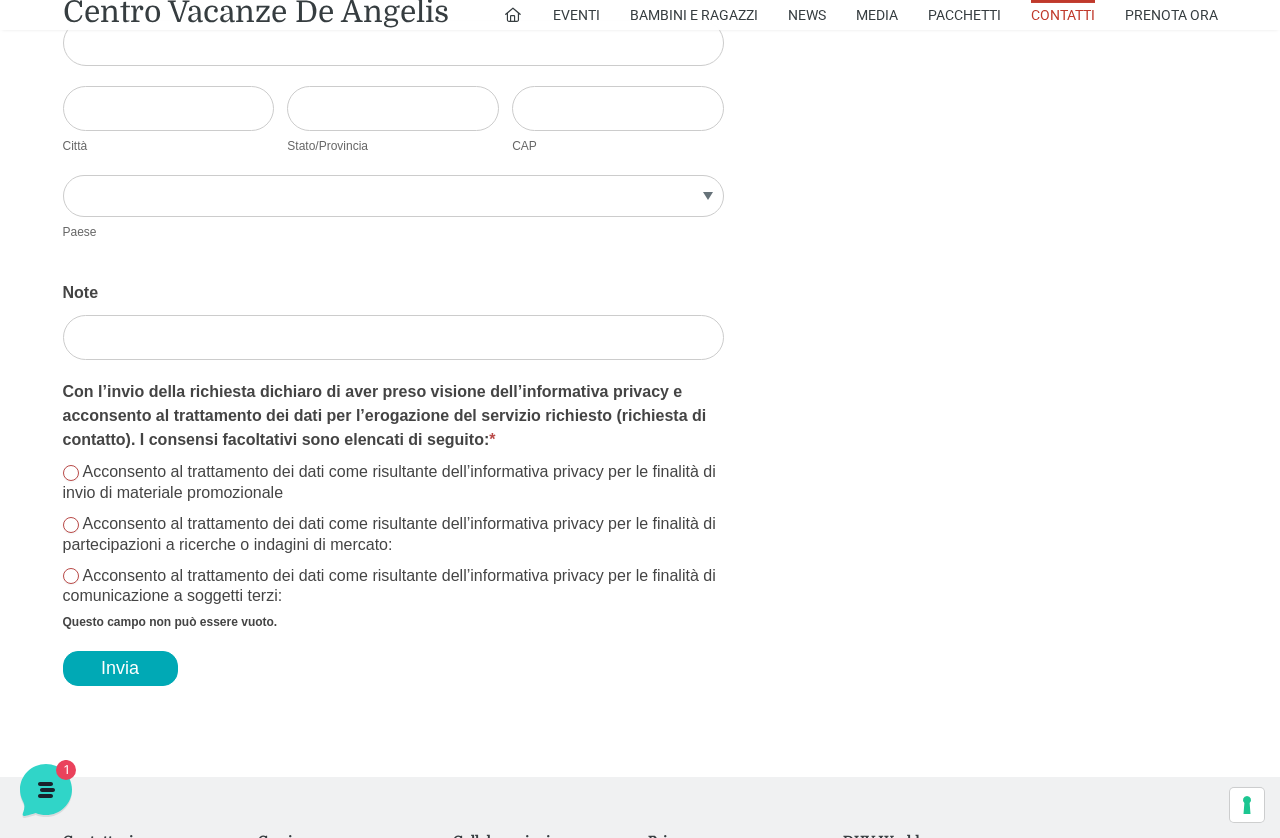 scroll, scrollTop: 3395, scrollLeft: 0, axis: vertical 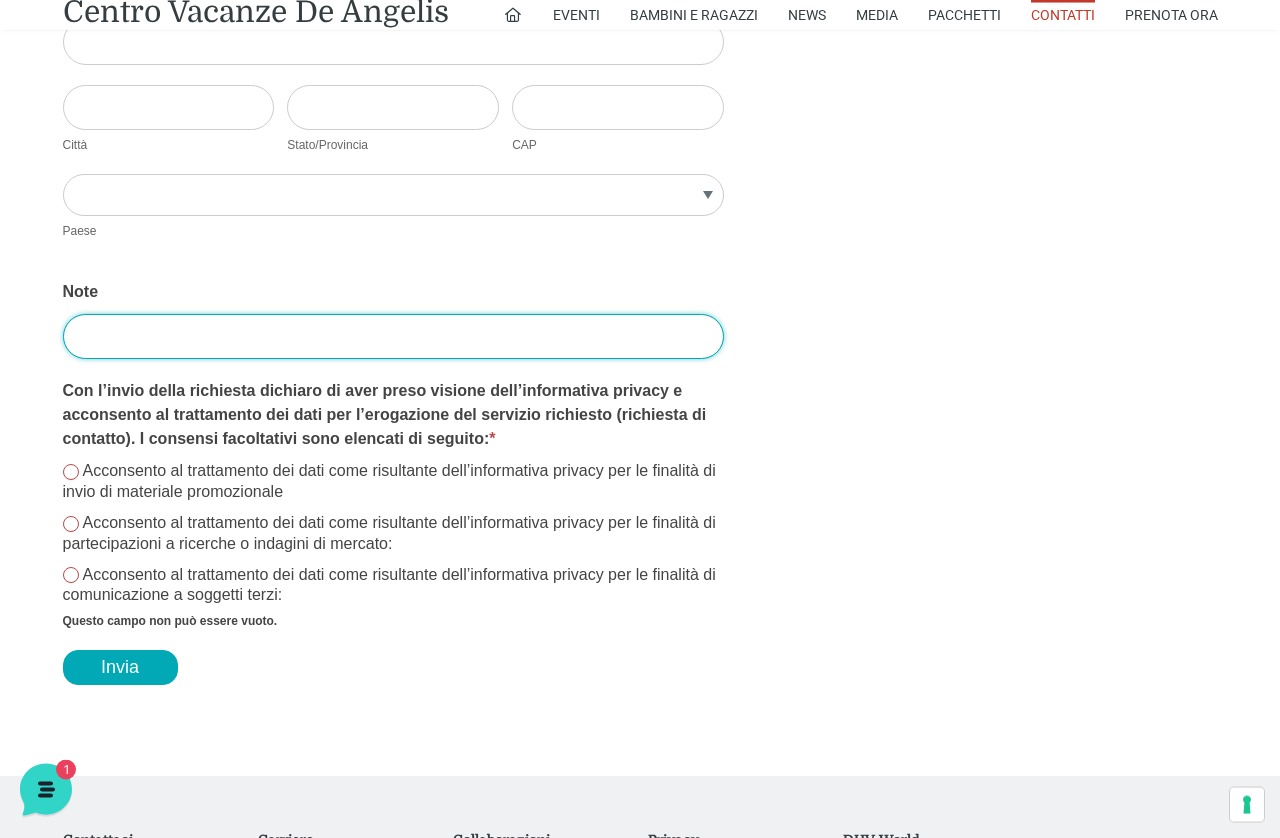 click on "Note" at bounding box center [393, 336] 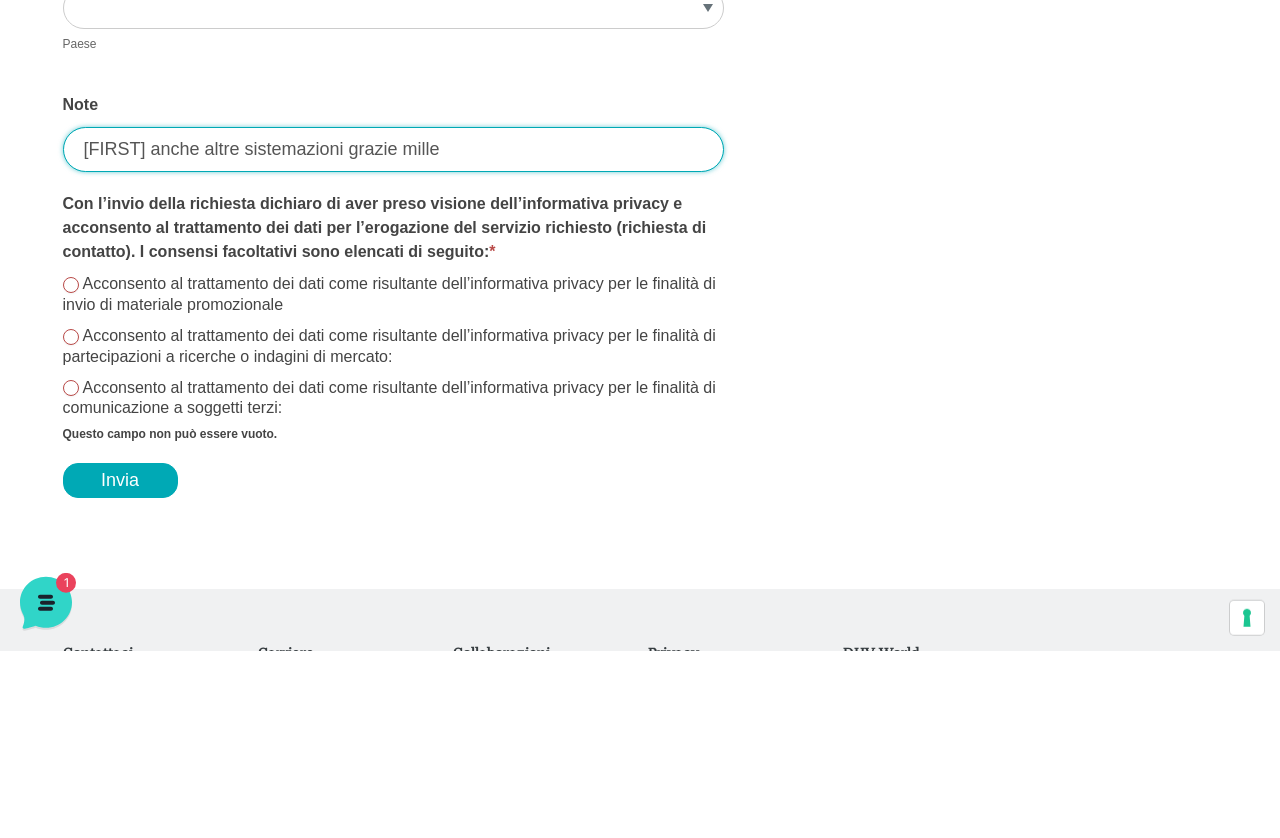 type on "Ascolto anche altre sistemazioni grazie mille" 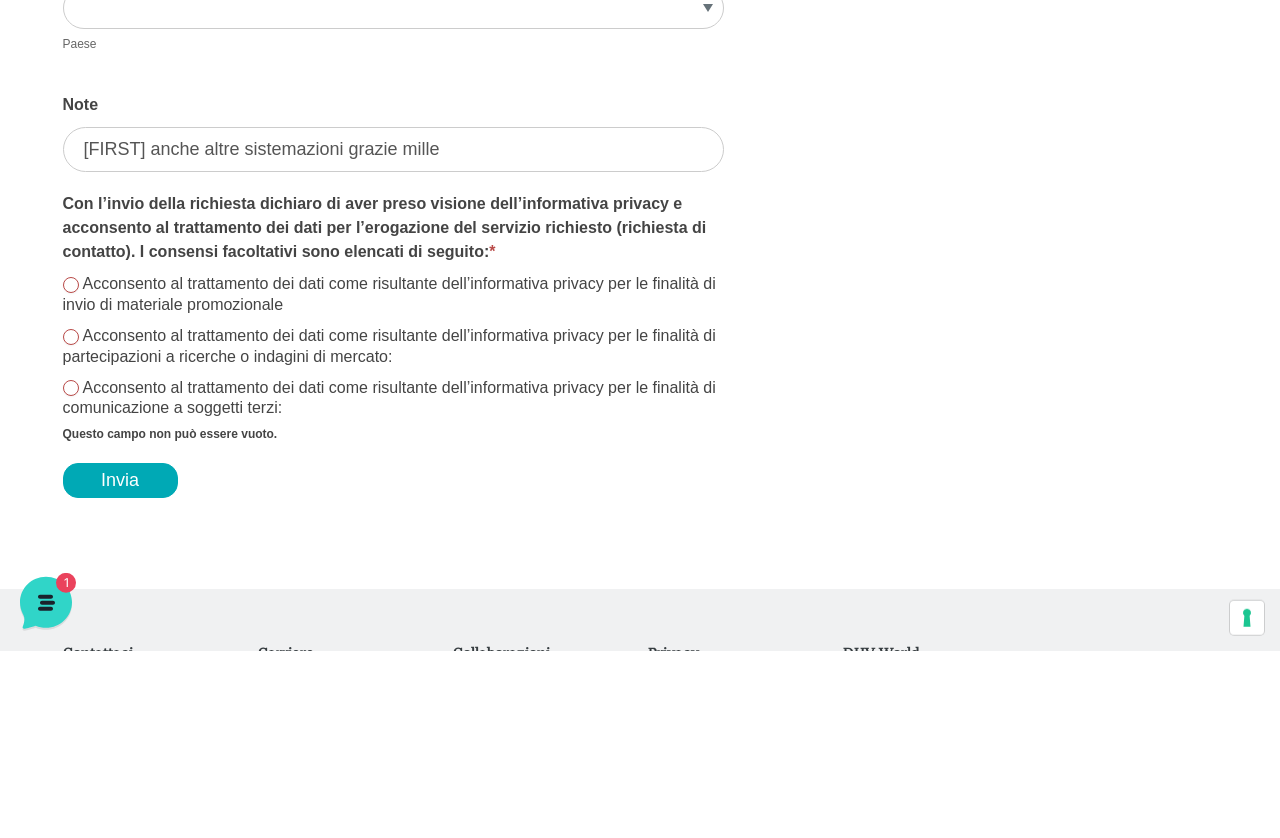 click on "C'è stato un problema con l'invio. Gli errori sono evidenziati qui sotto.
Contattaci
Titolo
Sig.re Sig.ra
Nome
*
Andrea
First
Cognome
*
Guidetti
Last
Arrivo
*
08/15/2025
Partenza
*
08/22/2025
Numero Alloggi
*
1 2 3 4 5
Sistemazione
*
logo
acf-forms
activecampaign
authorize
aweber
bootstrap
campaignmonitor
constant_contact
getresponse
googlesheets
highrise
hubspot
mailchimp
mailpoet
paypal icon
polylang
salesforce
salesforcealt
stripe
stripealt
twilio
woocommerce
Zapier
required
delete
move
drag
clear
noclear
duplicate
copy
clone
tooltip" at bounding box center [640, -388] 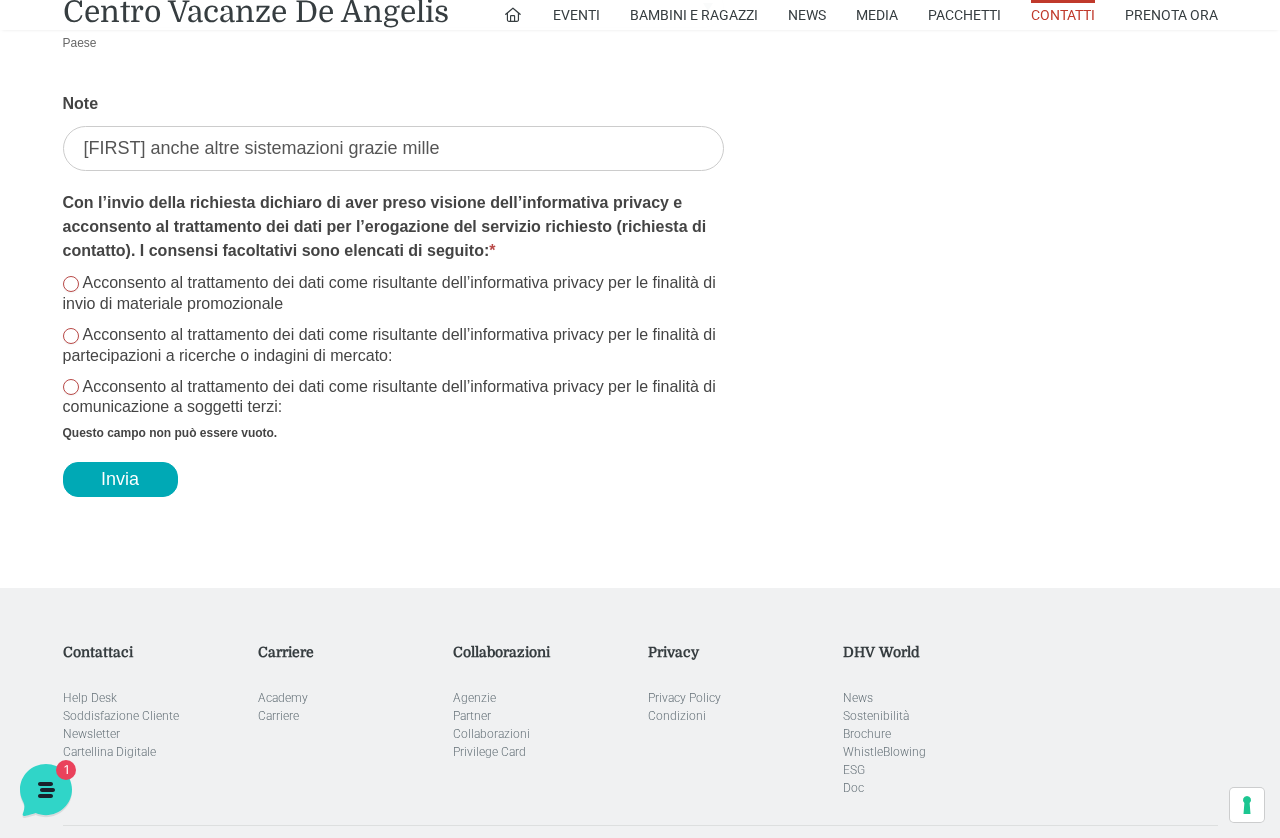 click on "Invia" at bounding box center (120, 479) 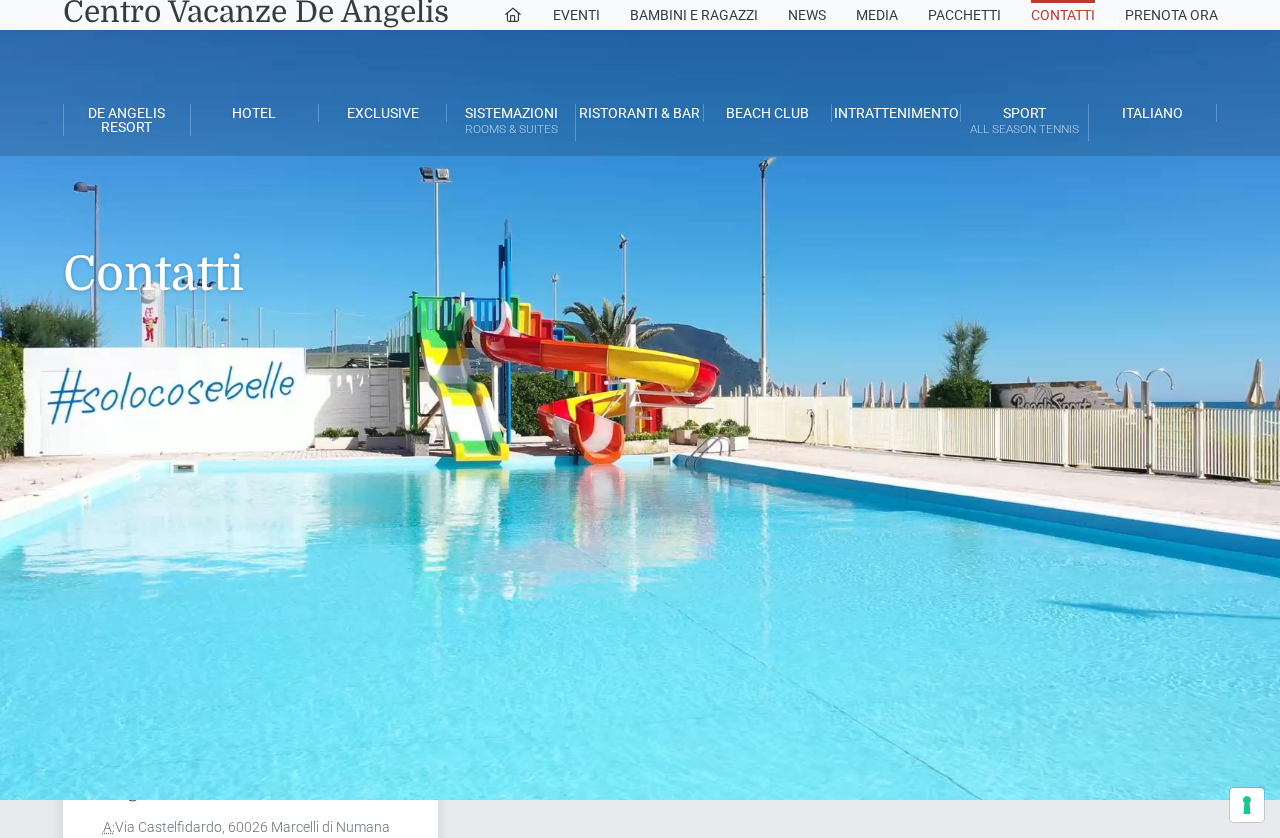 scroll, scrollTop: 2235, scrollLeft: 0, axis: vertical 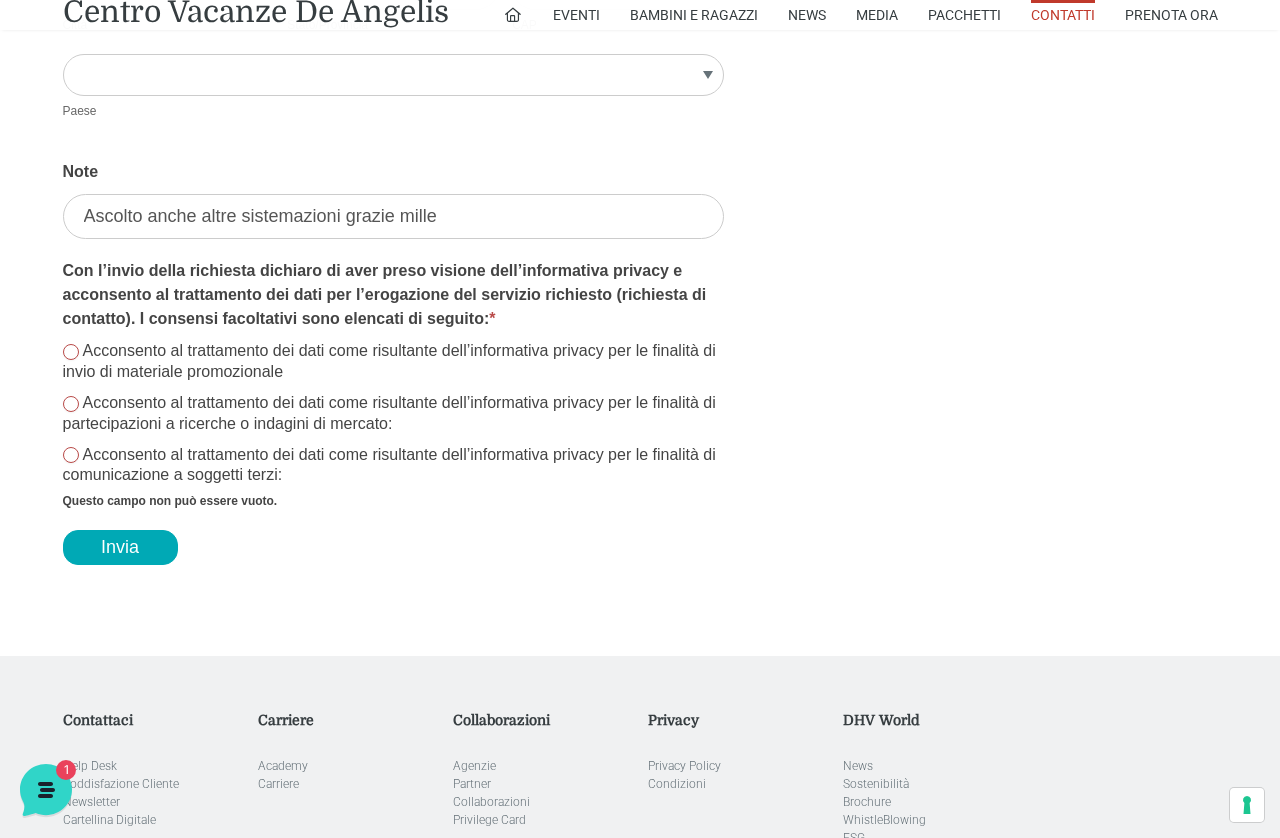 click on "Acconsento al trattamento dei dati come risultante dell’informativa privacy per le finalità di invio di materiale promozionale" at bounding box center [393, 362] 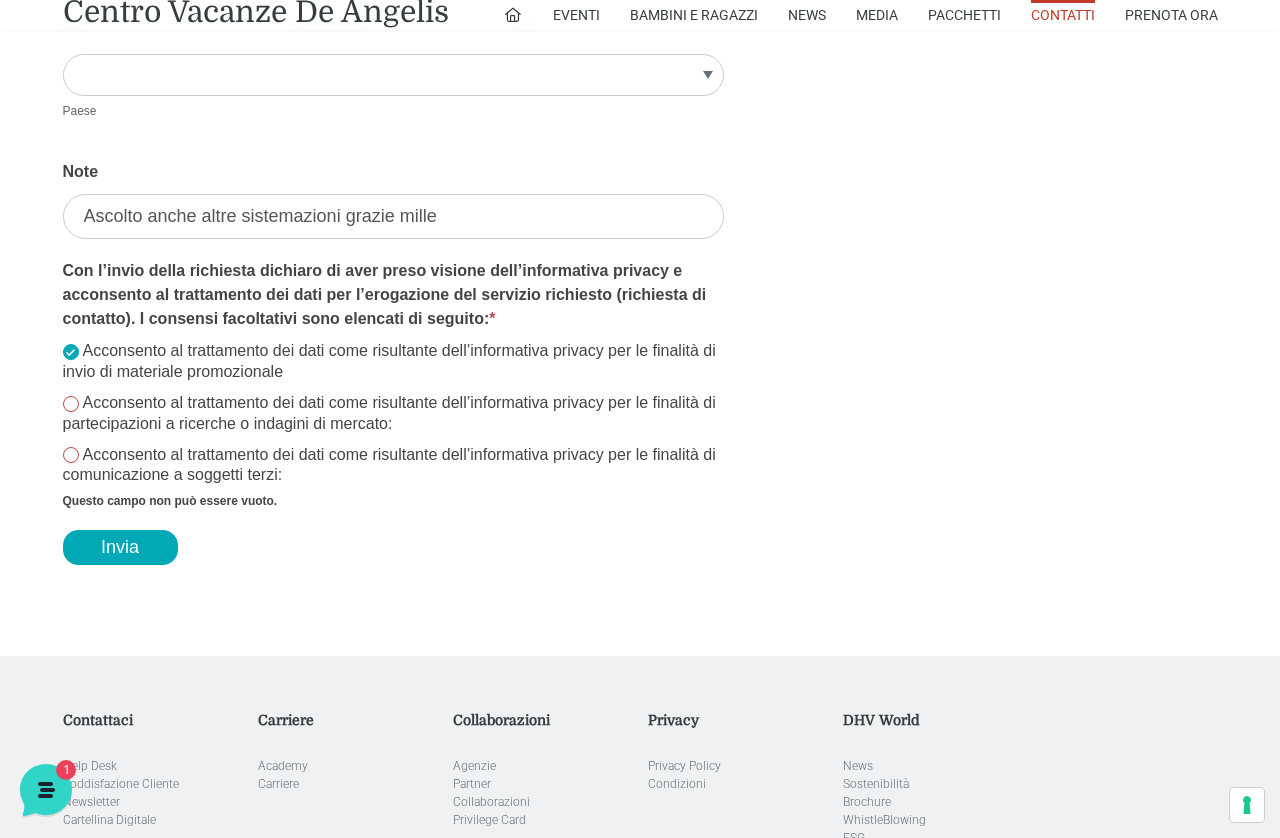 click on "Invia" at bounding box center [120, 547] 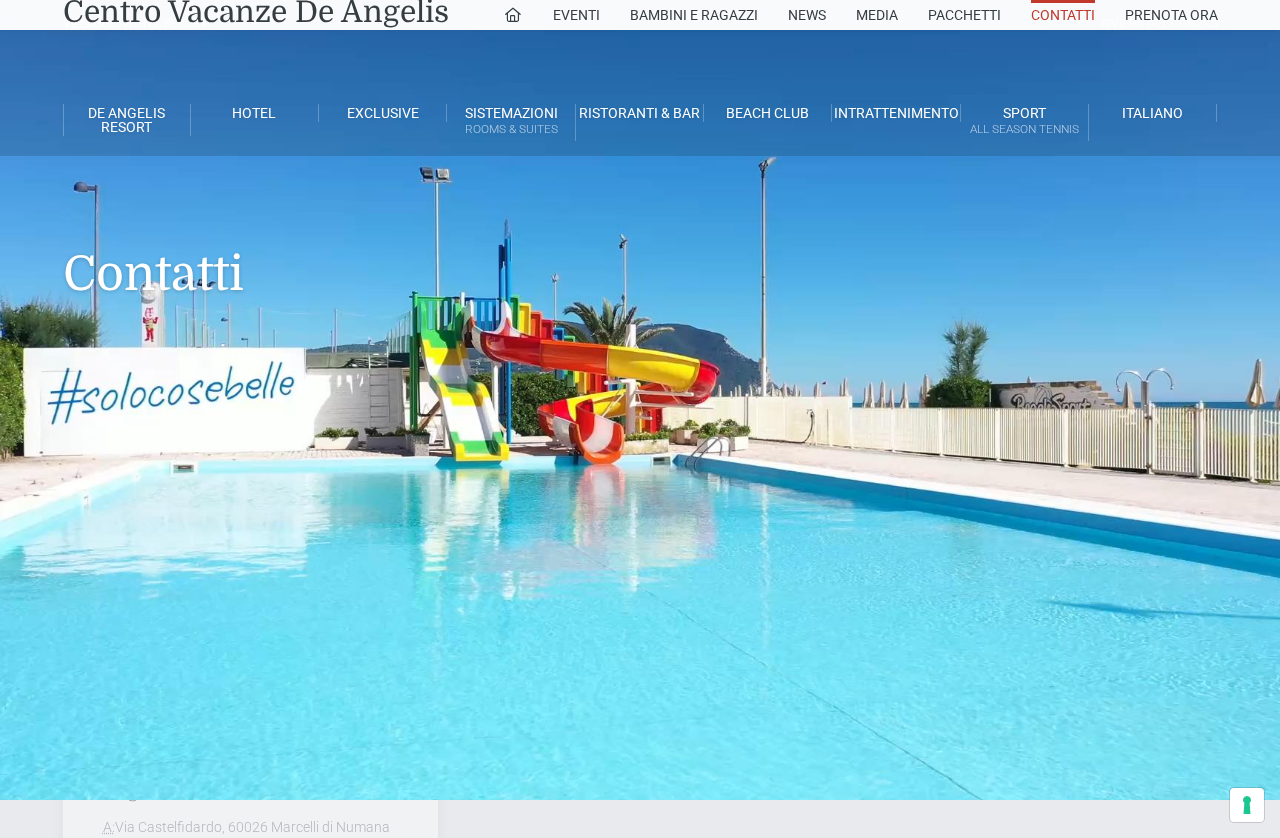 scroll, scrollTop: 1899, scrollLeft: 0, axis: vertical 